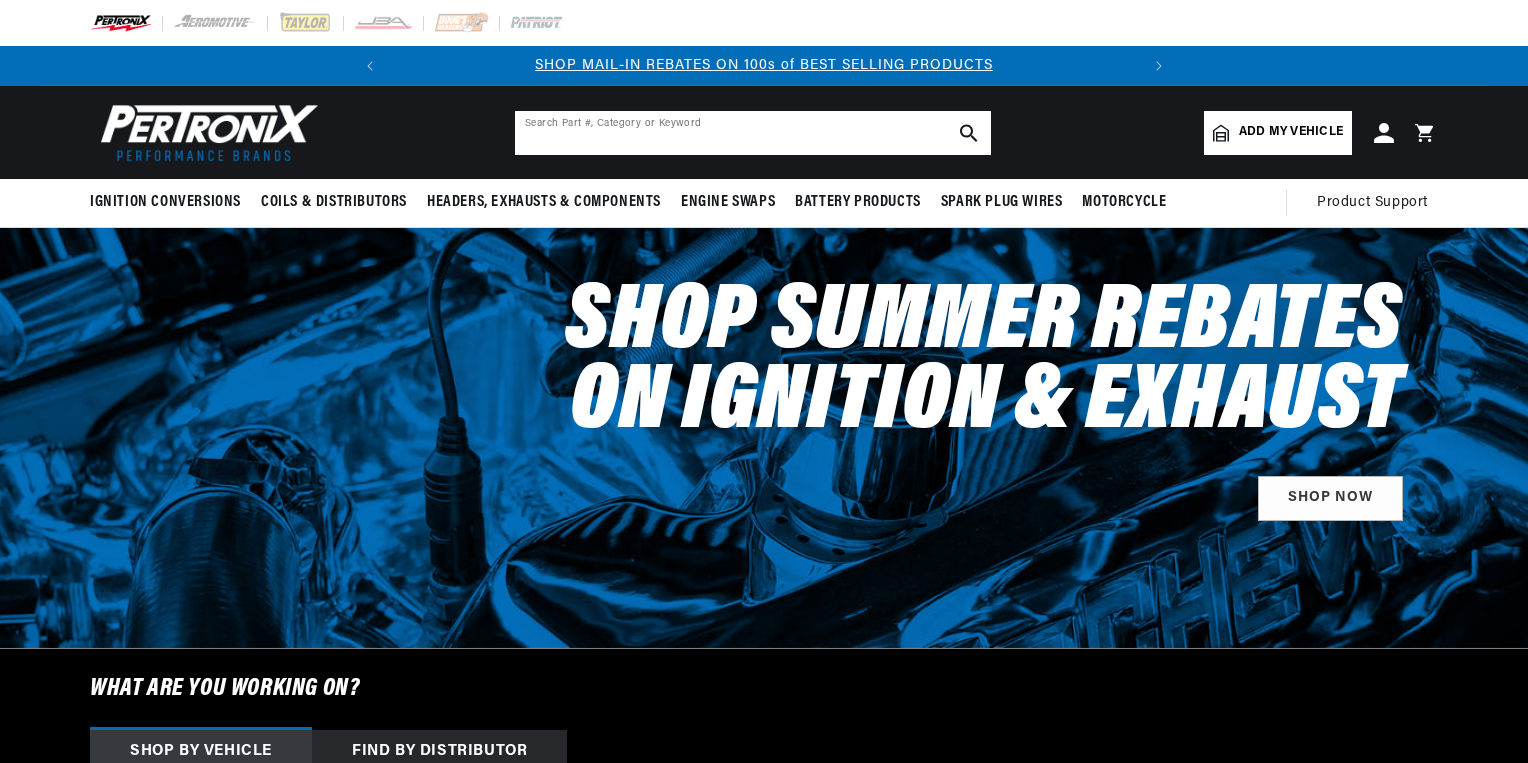 click at bounding box center (753, 133) 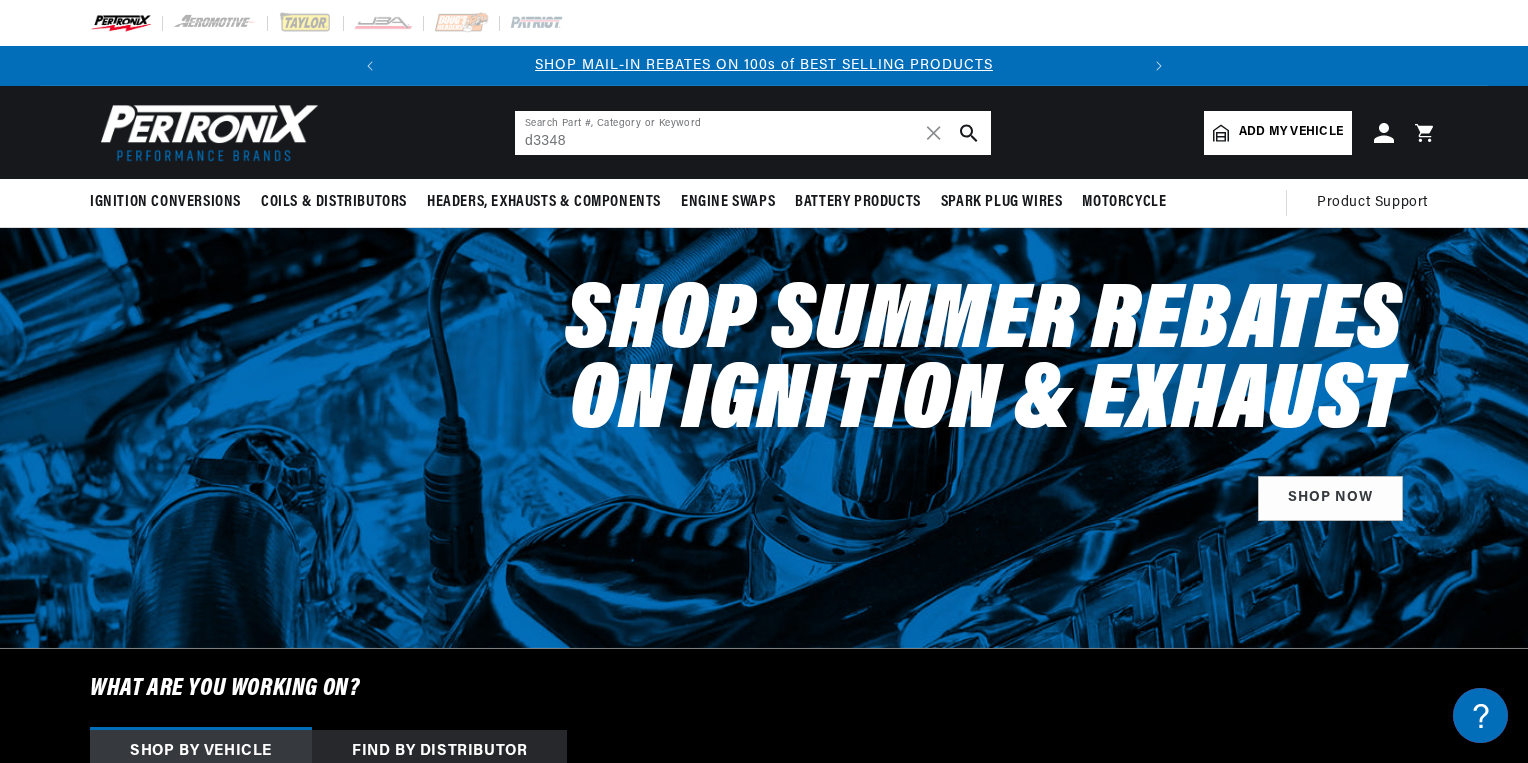 scroll, scrollTop: 0, scrollLeft: 0, axis: both 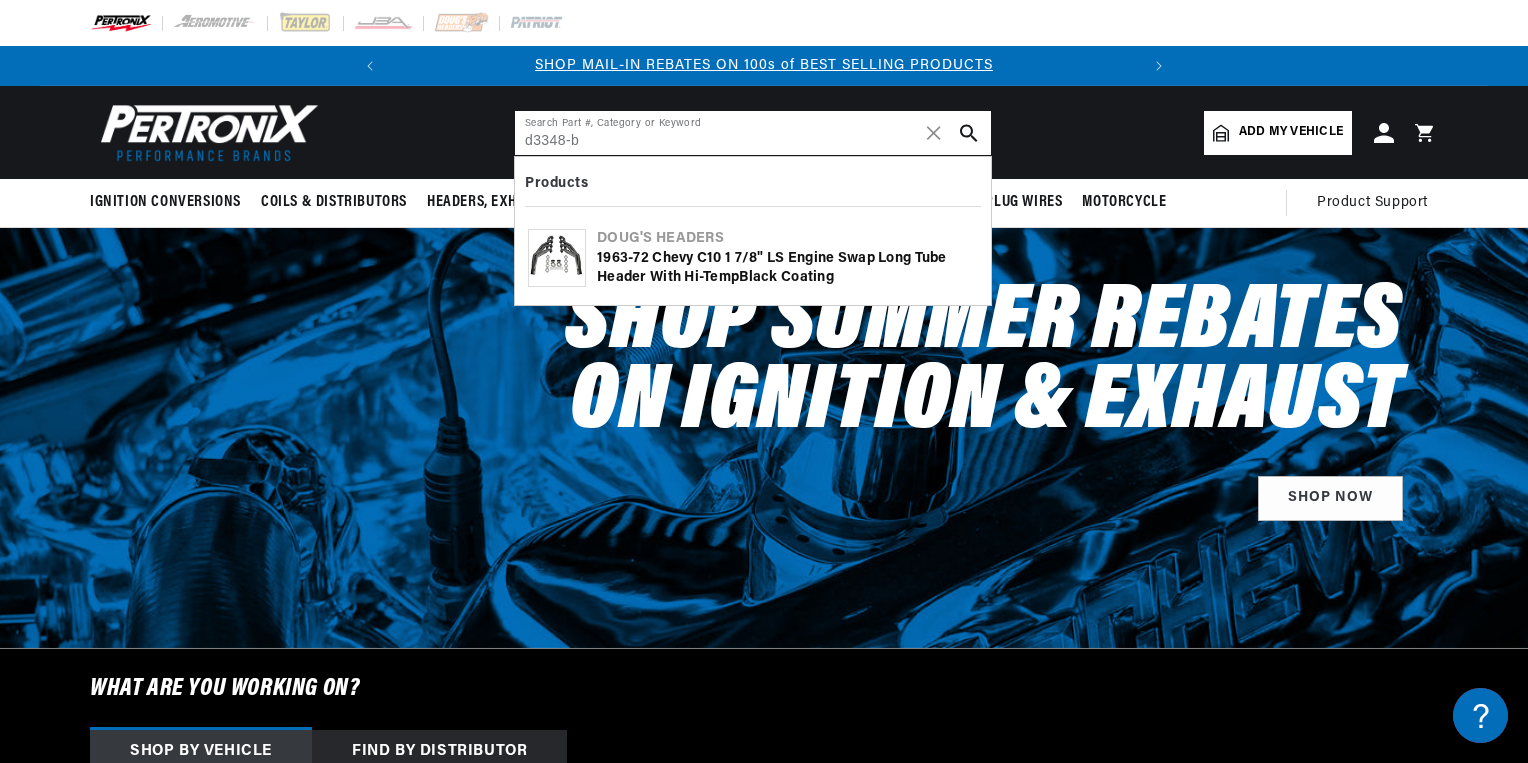 type on "d3348-b" 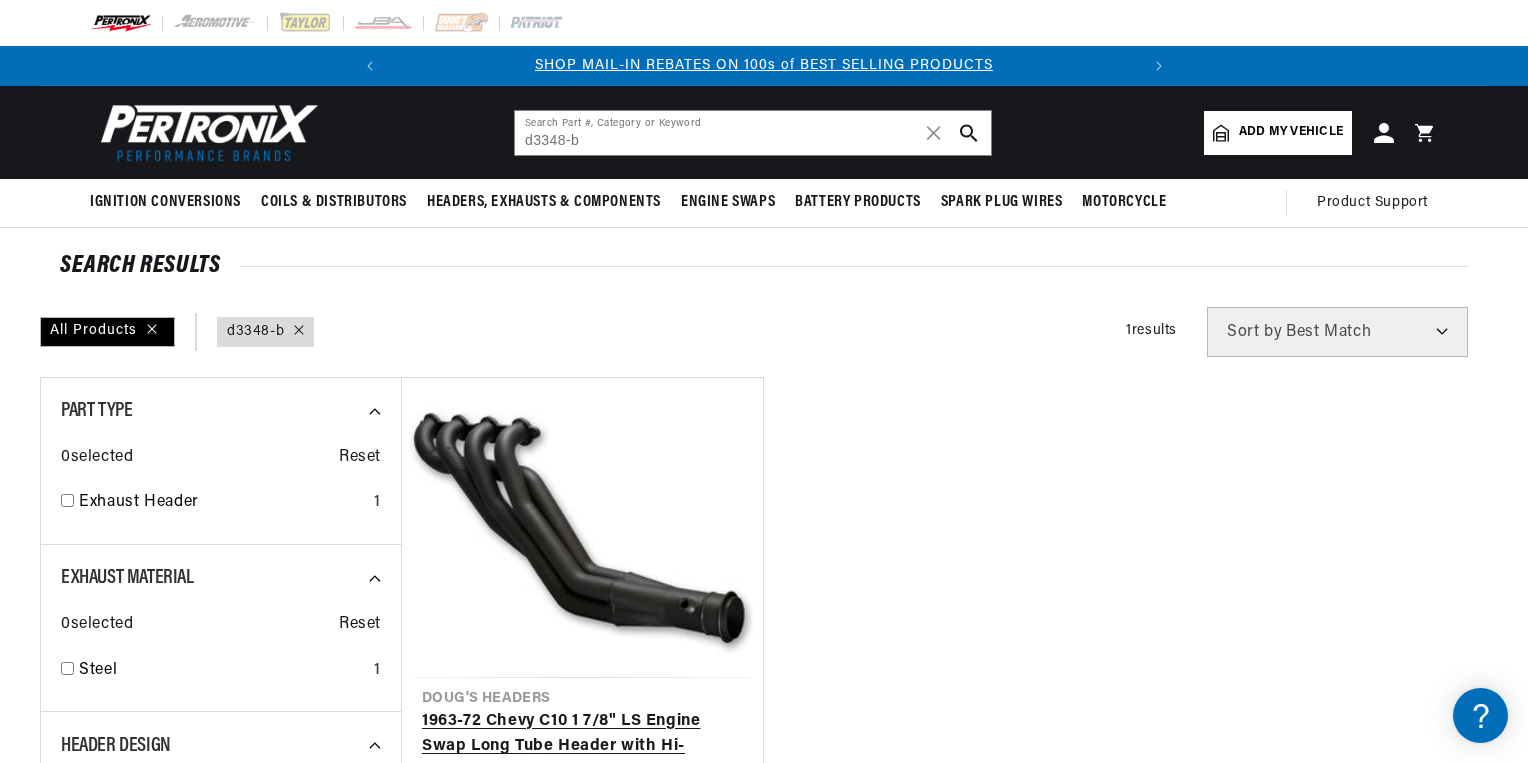 scroll, scrollTop: 0, scrollLeft: 0, axis: both 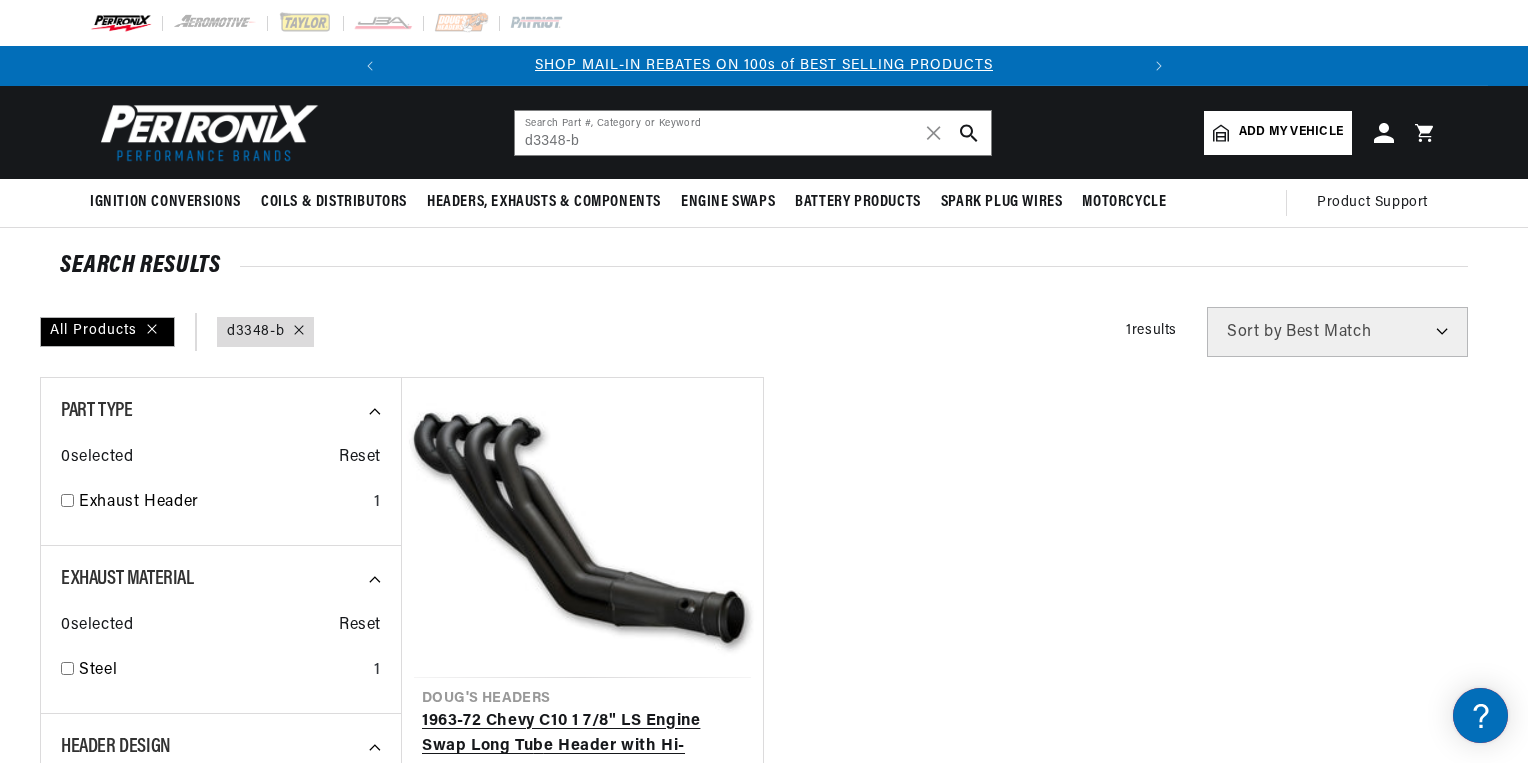 click on "1963-72 Chevy C10 1 7/8" LS Engine Swap Long Tu b e Header with Hi-Temp  B lack Coating" at bounding box center (582, 747) 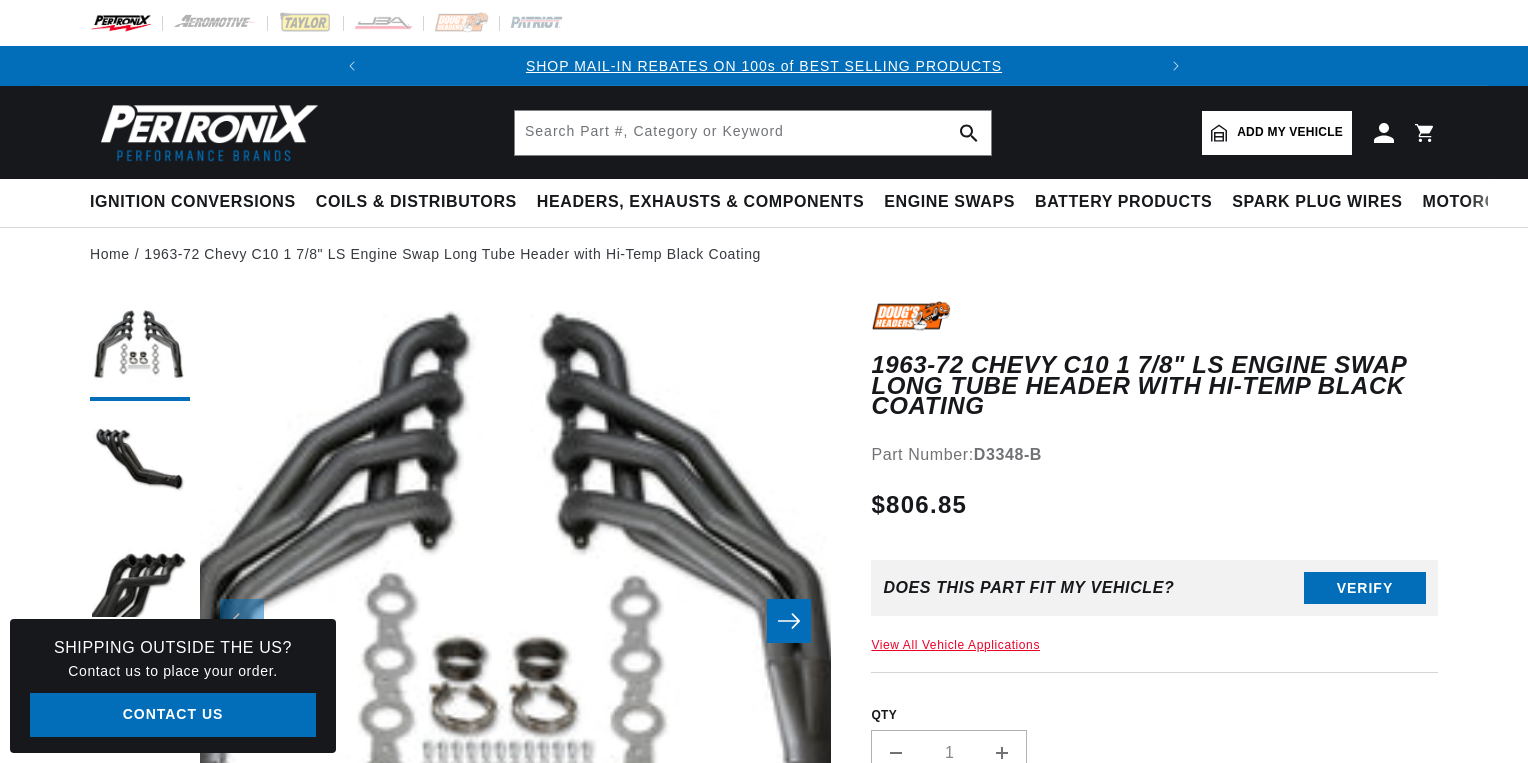 scroll, scrollTop: 0, scrollLeft: 0, axis: both 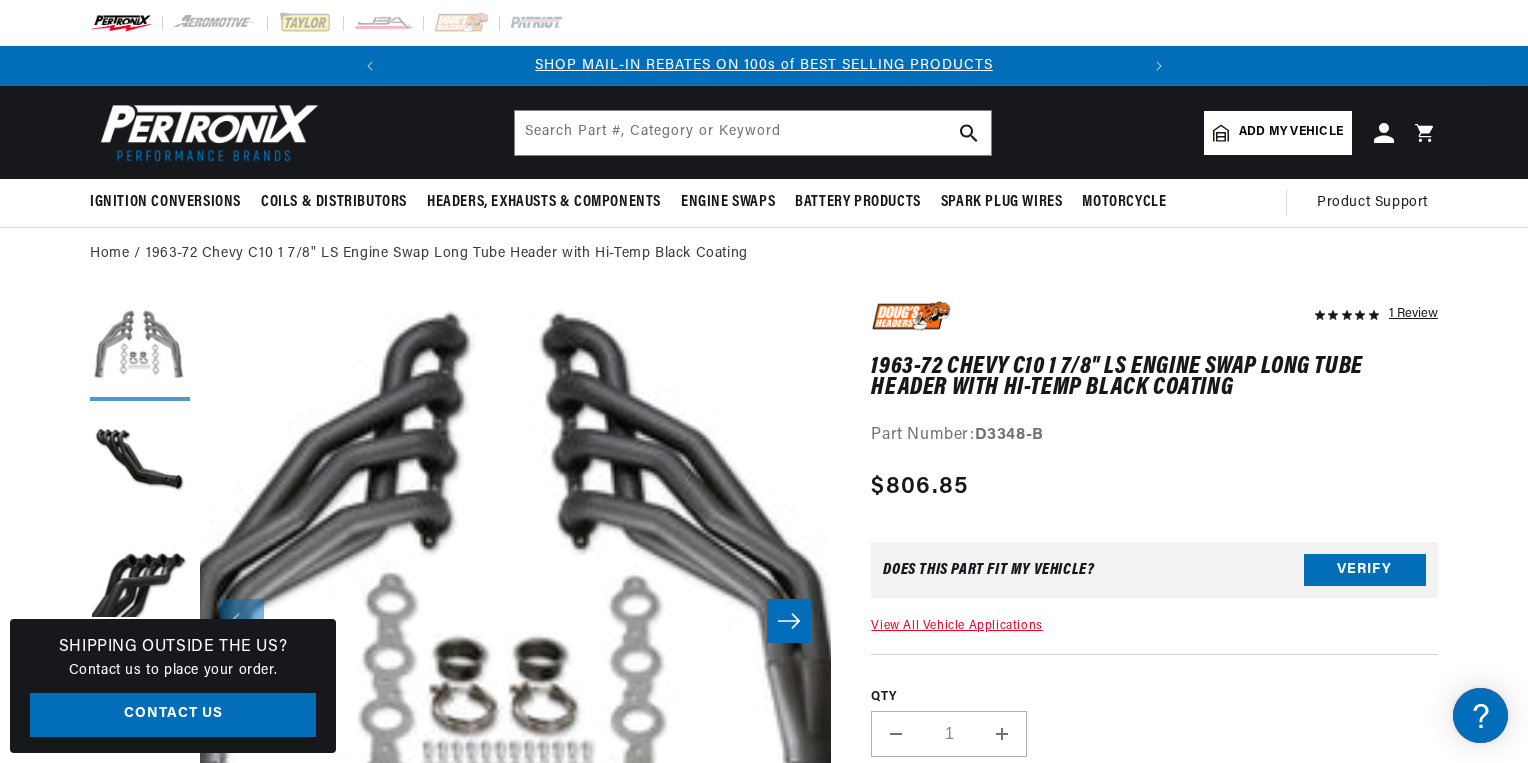 click at bounding box center (140, 351) 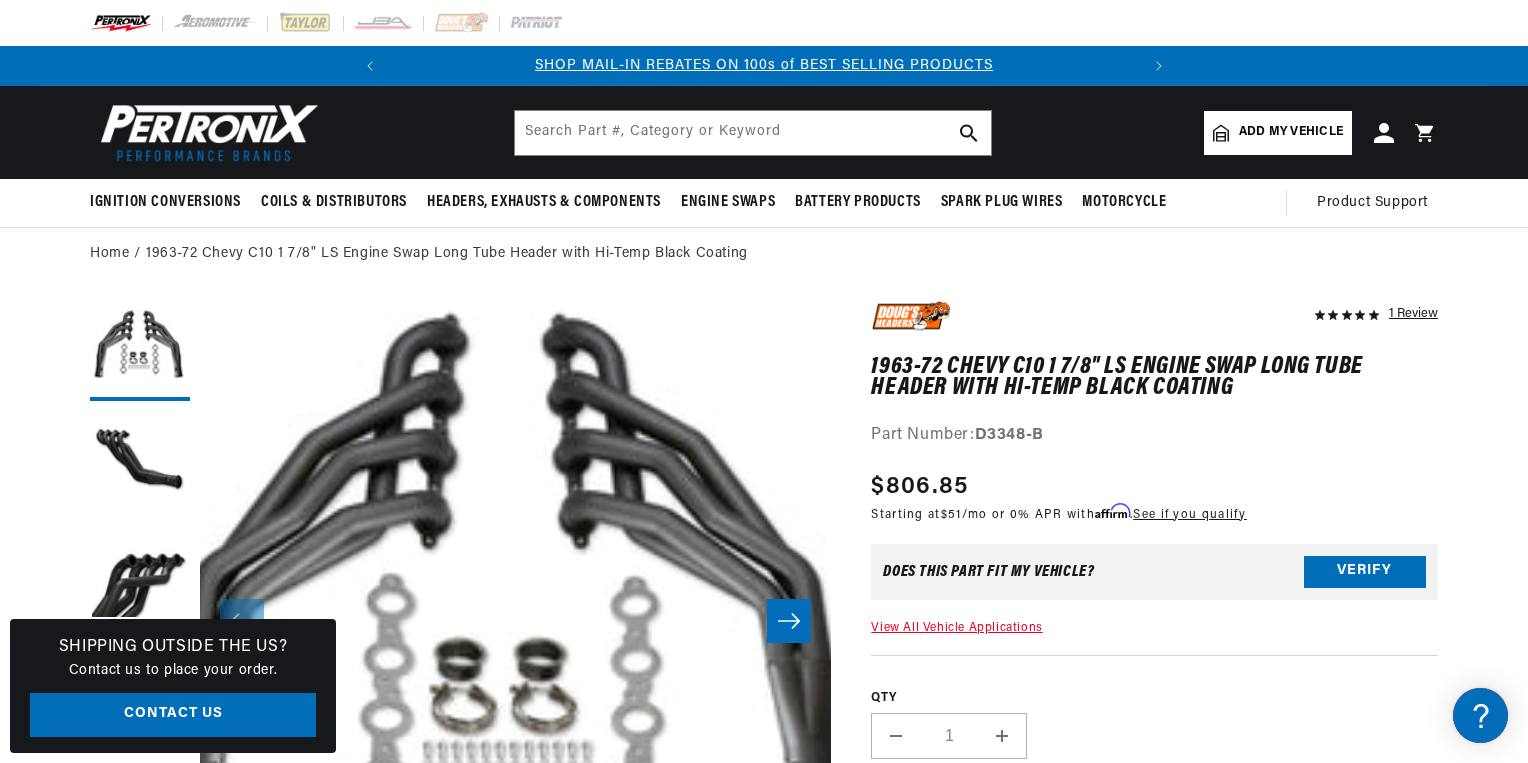 click on "Open media 1 in modal" at bounding box center [137, 995] 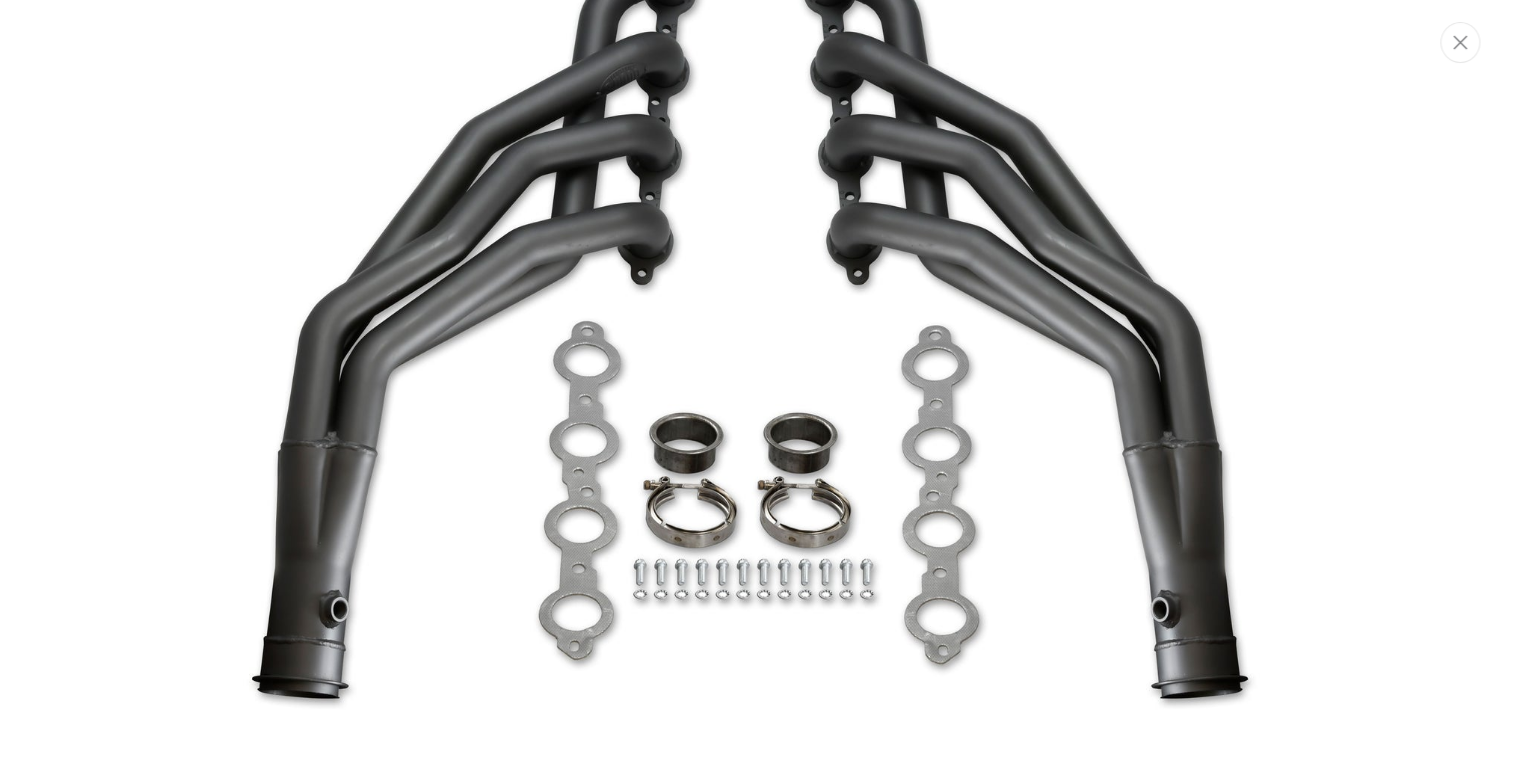 scroll, scrollTop: 178, scrollLeft: 0, axis: vertical 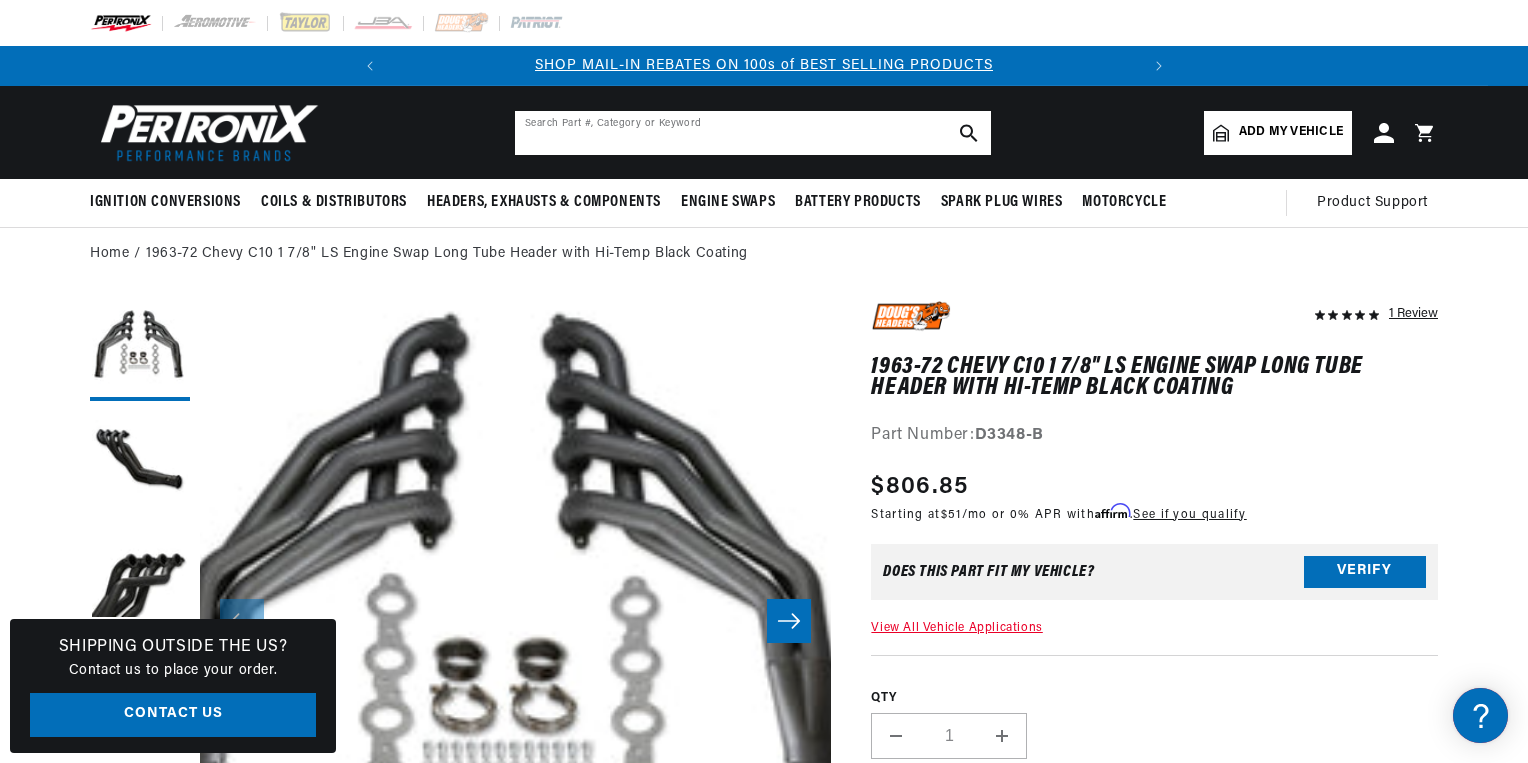 click at bounding box center (753, 133) 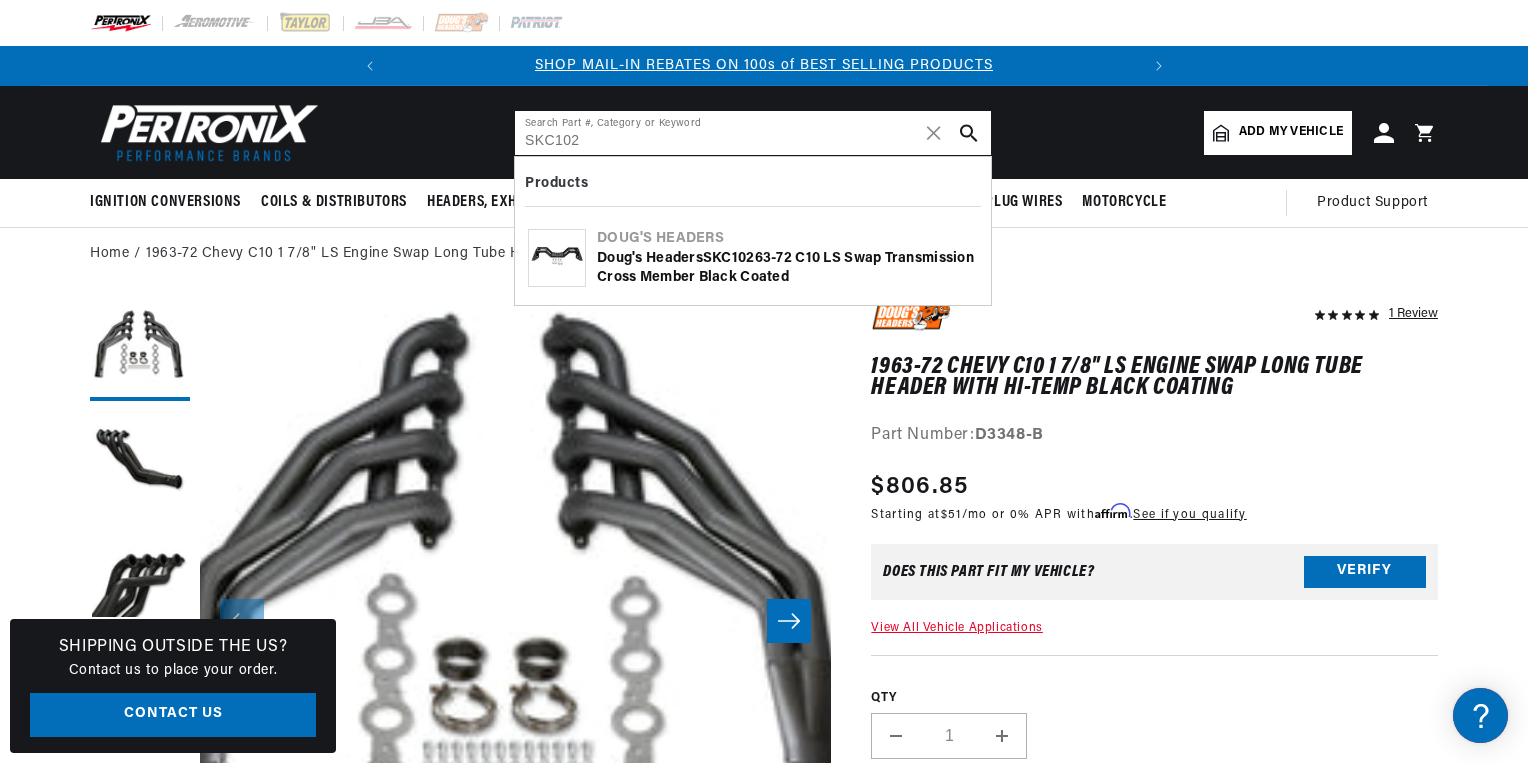 type on "SKC102" 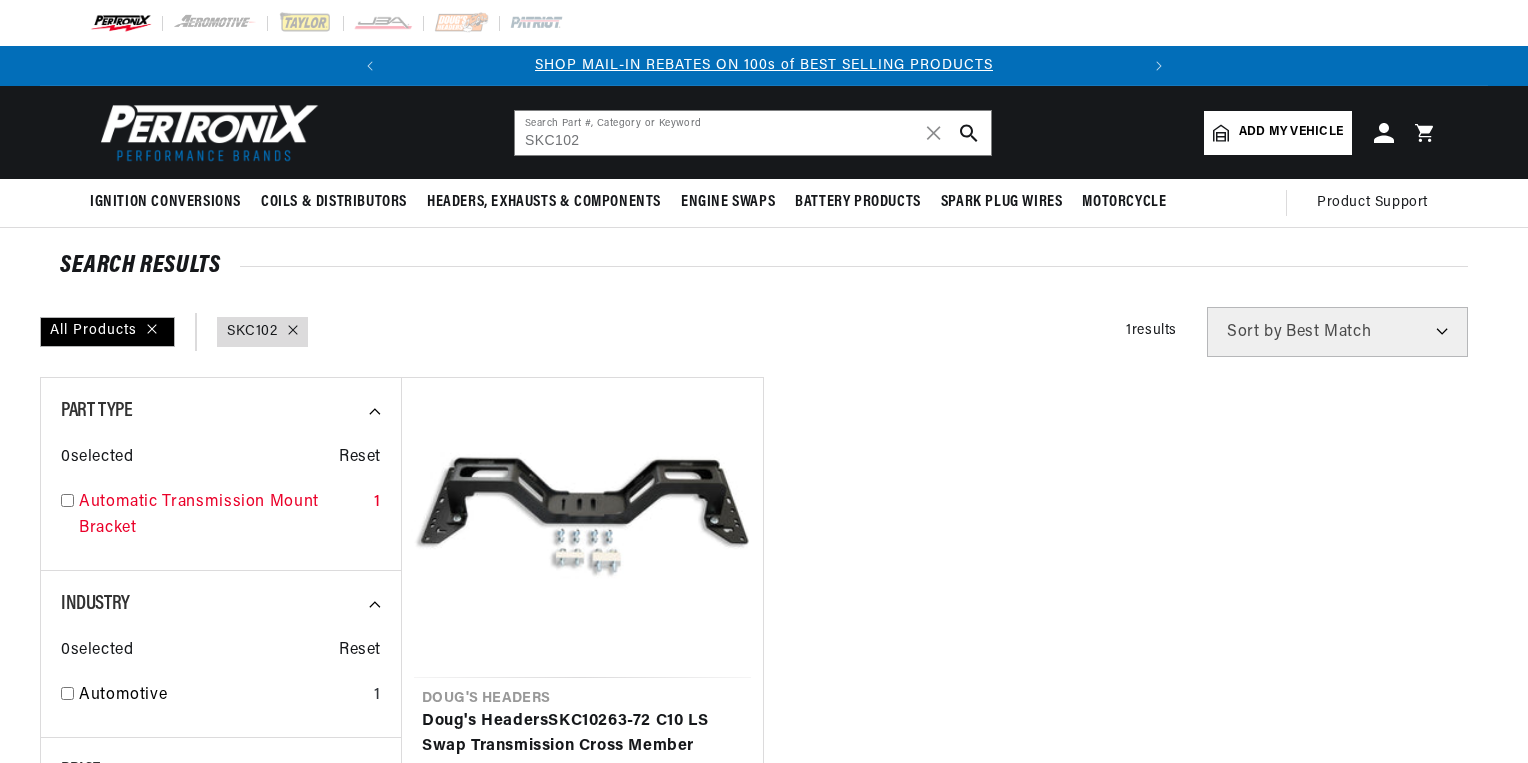 scroll, scrollTop: 0, scrollLeft: 0, axis: both 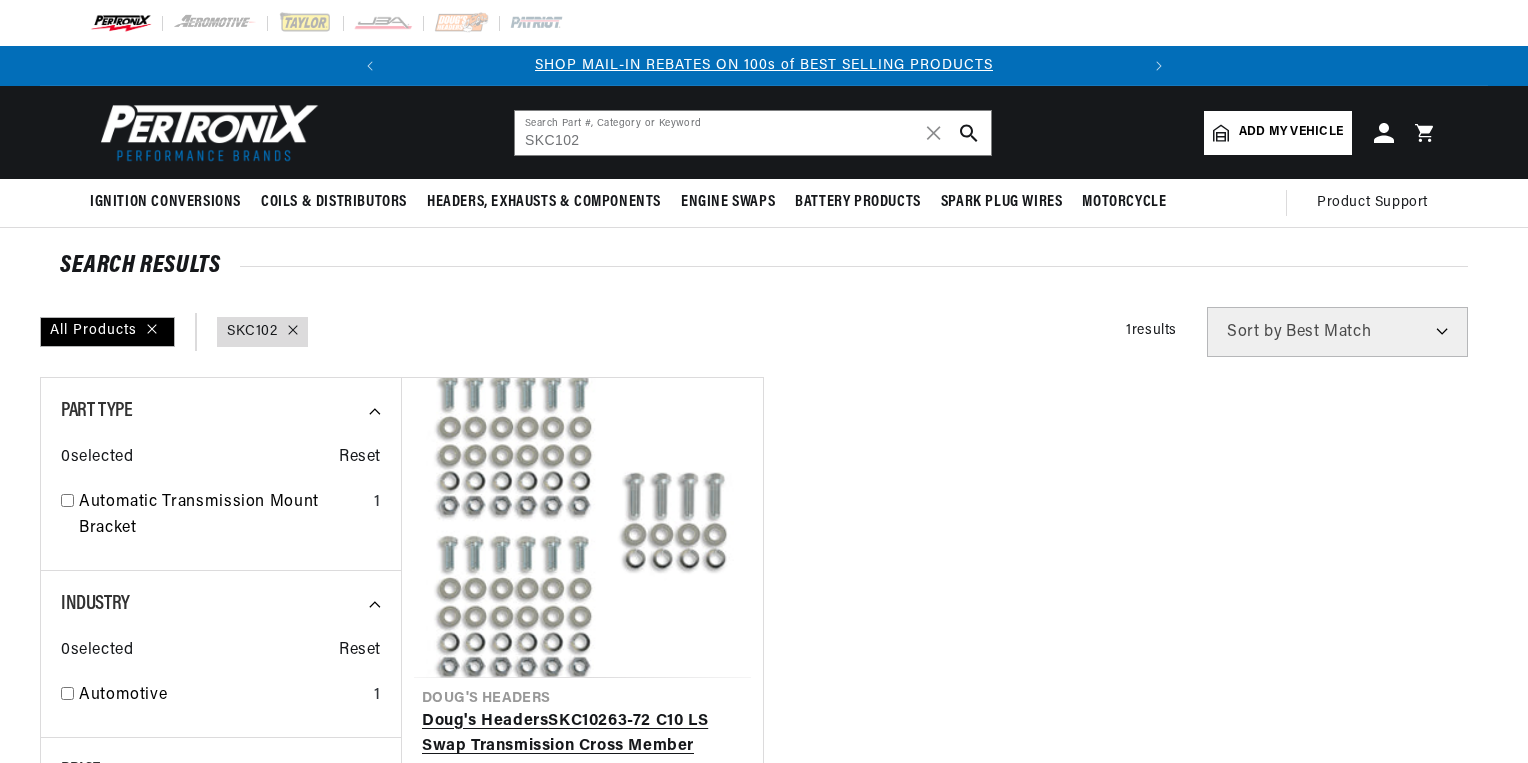 click on "[PERSON]'s Headers  SKC102  63-72 C10 LS Swap Transmission Cross Member Black Coated" at bounding box center (582, 747) 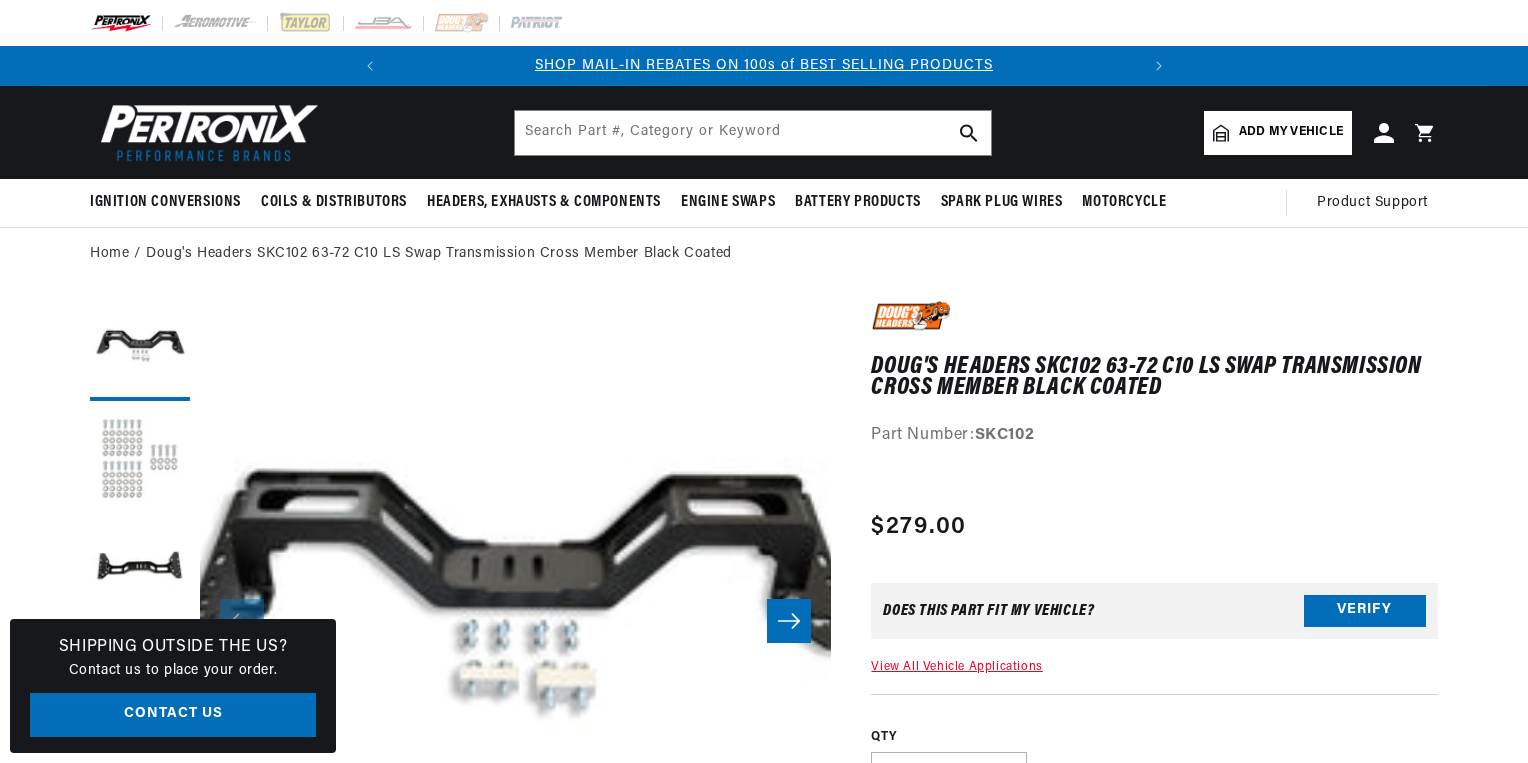 scroll, scrollTop: 0, scrollLeft: 0, axis: both 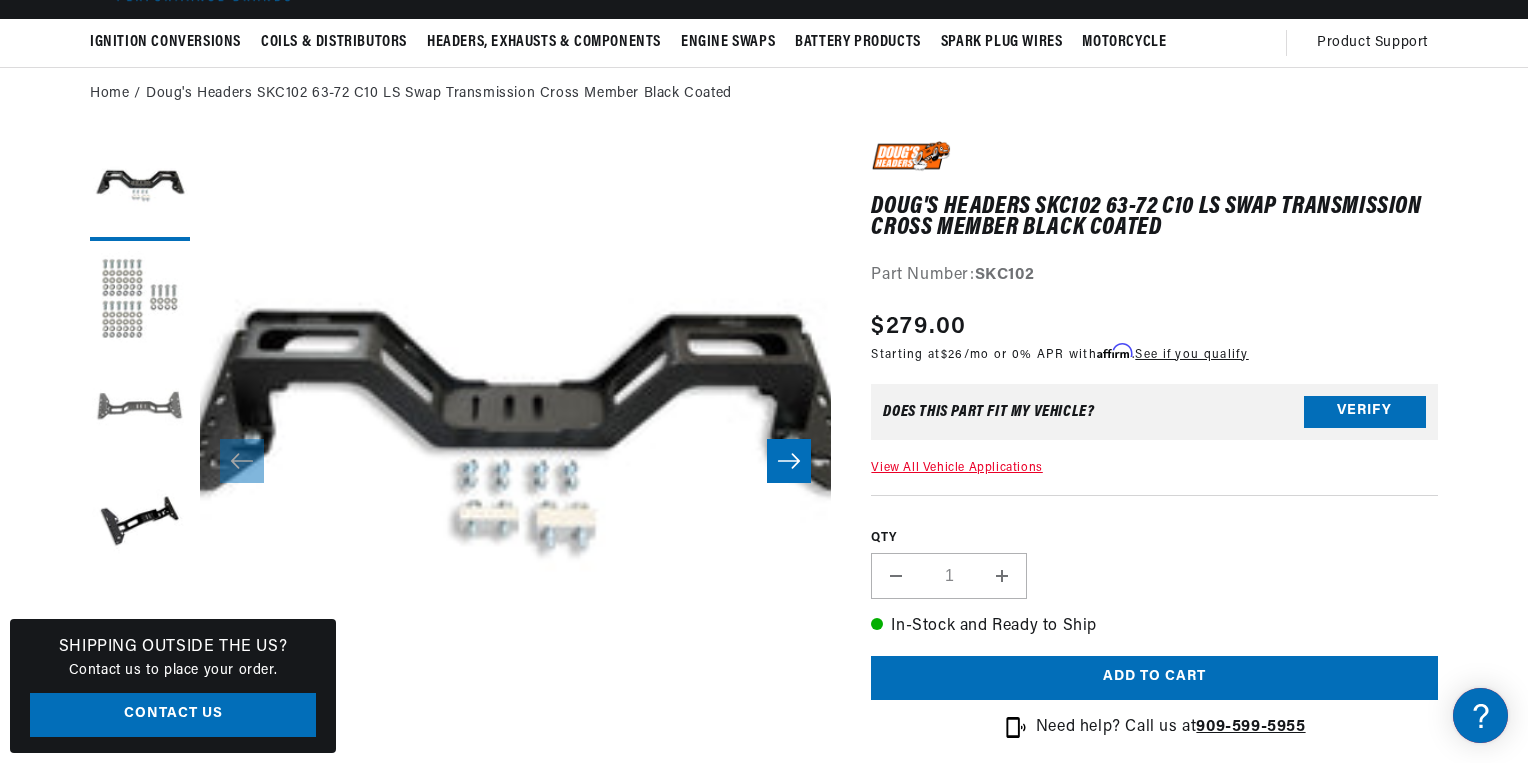 click at bounding box center [140, 411] 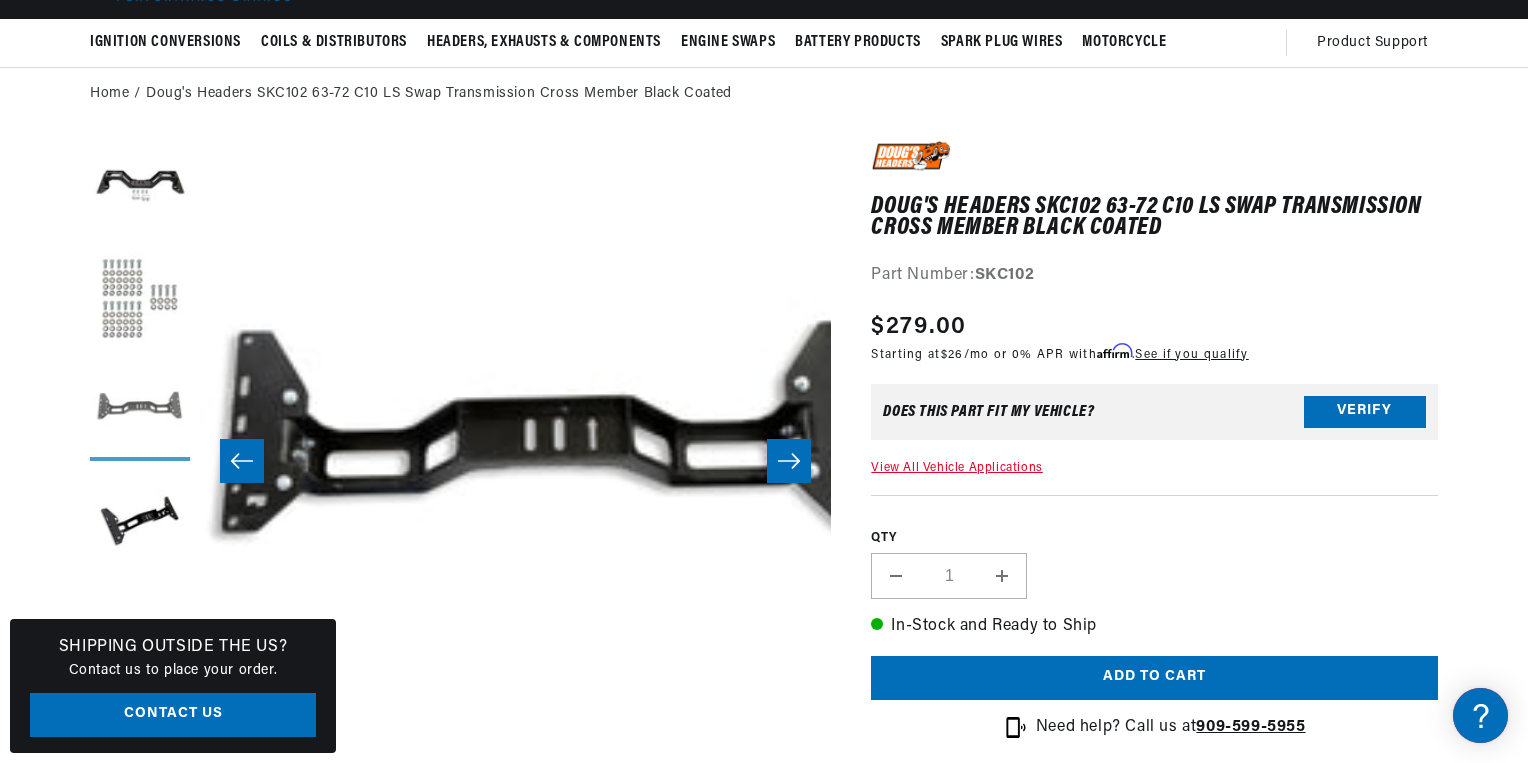 scroll, scrollTop: 0, scrollLeft: 1263, axis: horizontal 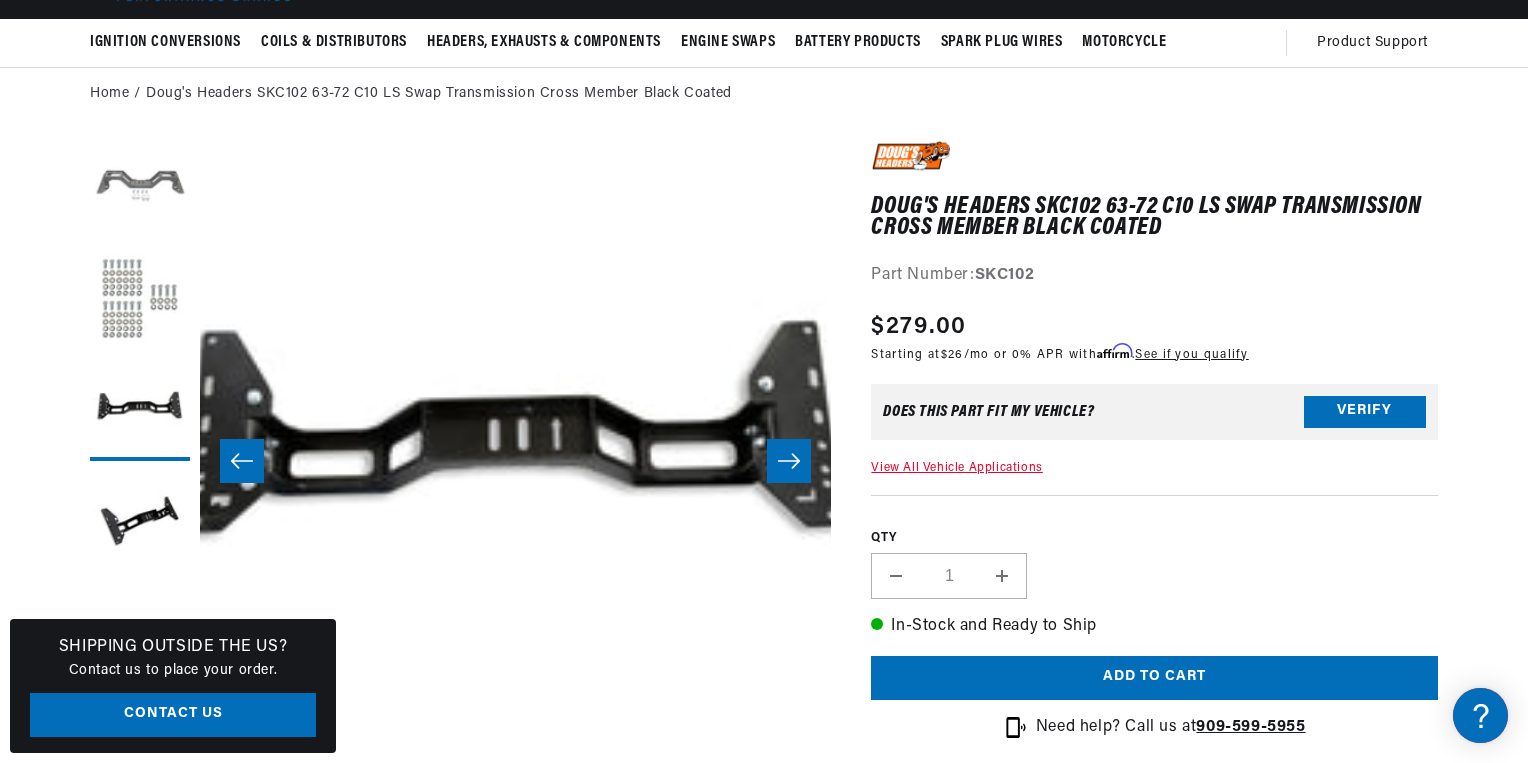 click at bounding box center (140, 191) 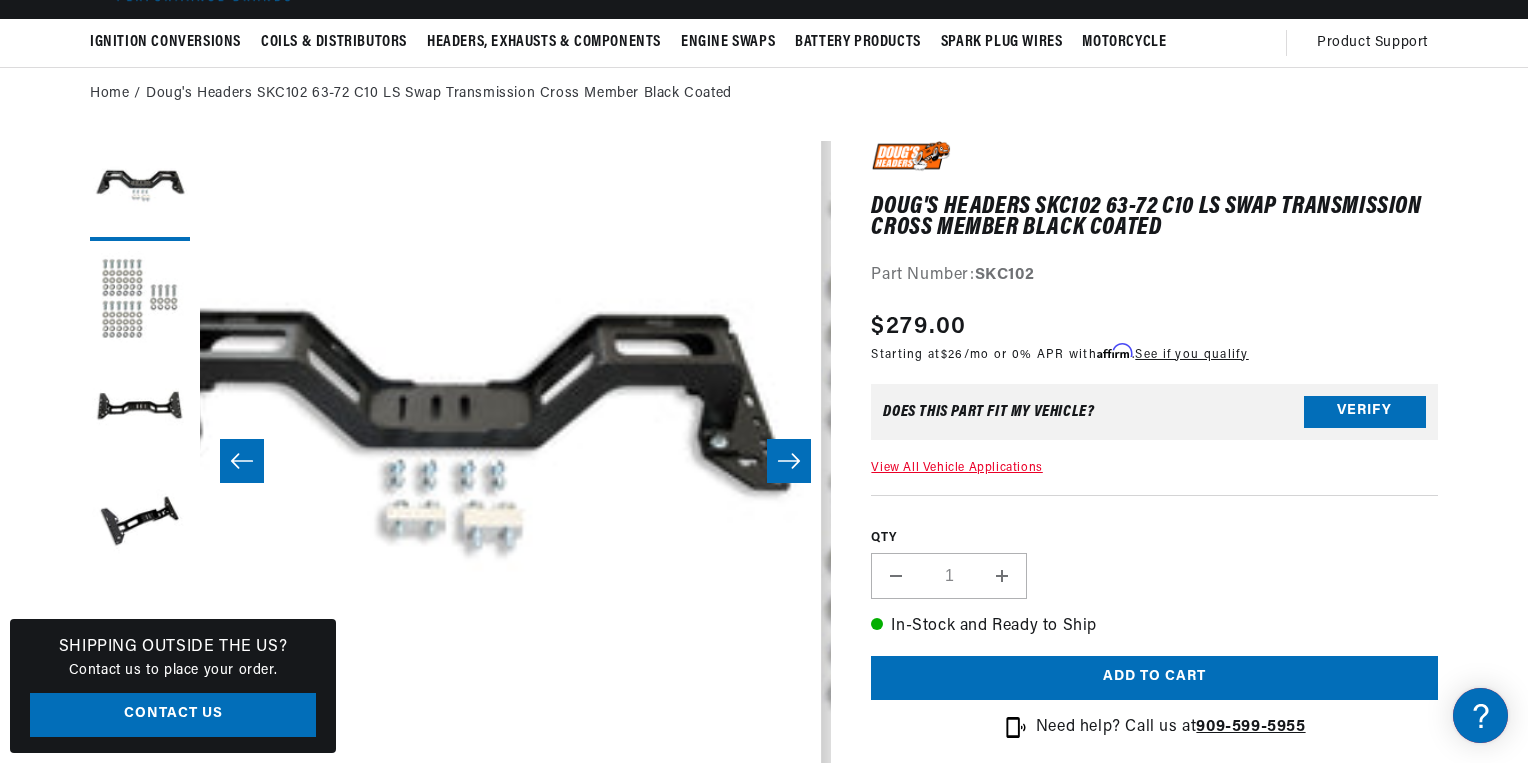 scroll, scrollTop: 0, scrollLeft: 0, axis: both 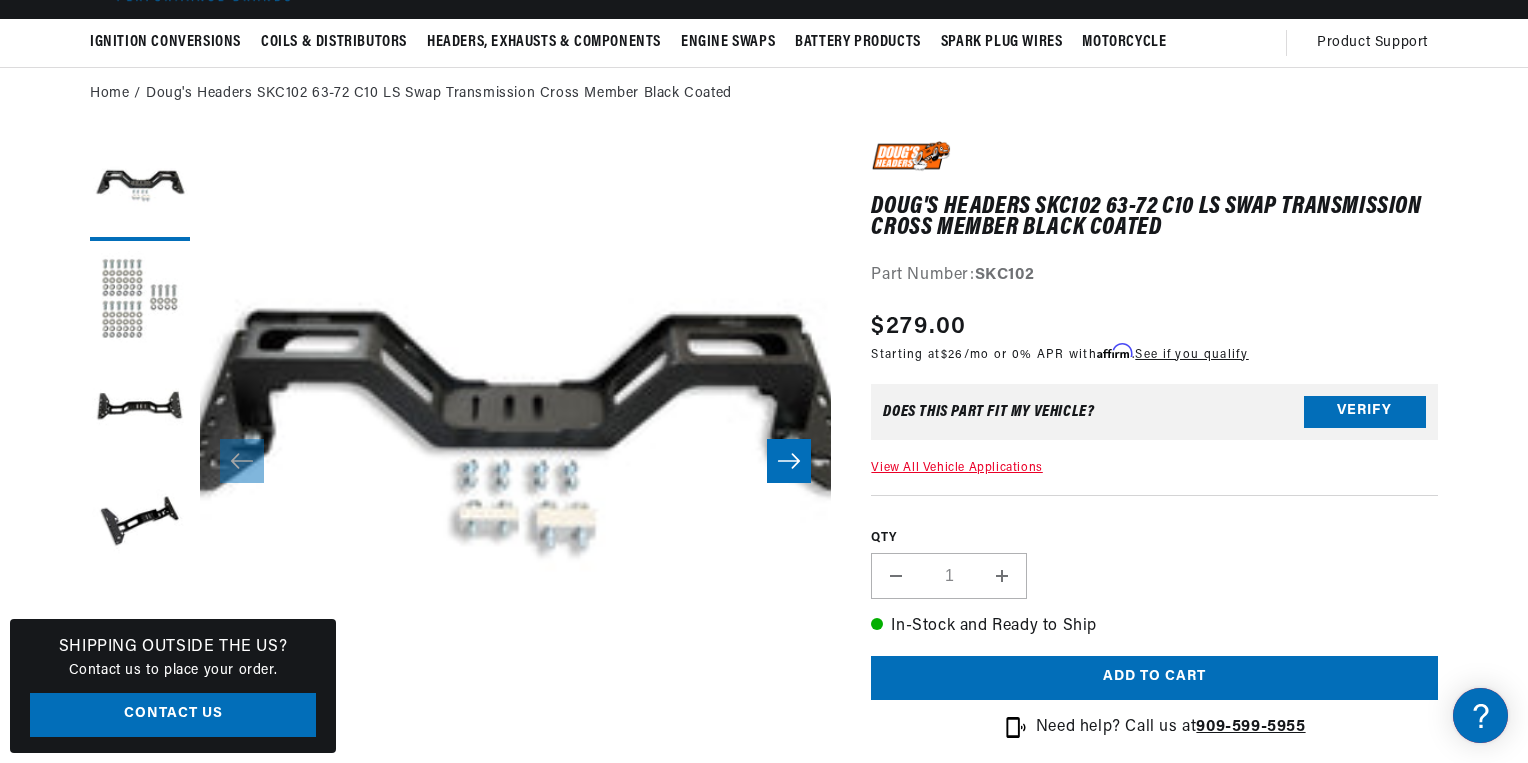 click on "Open media 1 in modal" at bounding box center (137, 835) 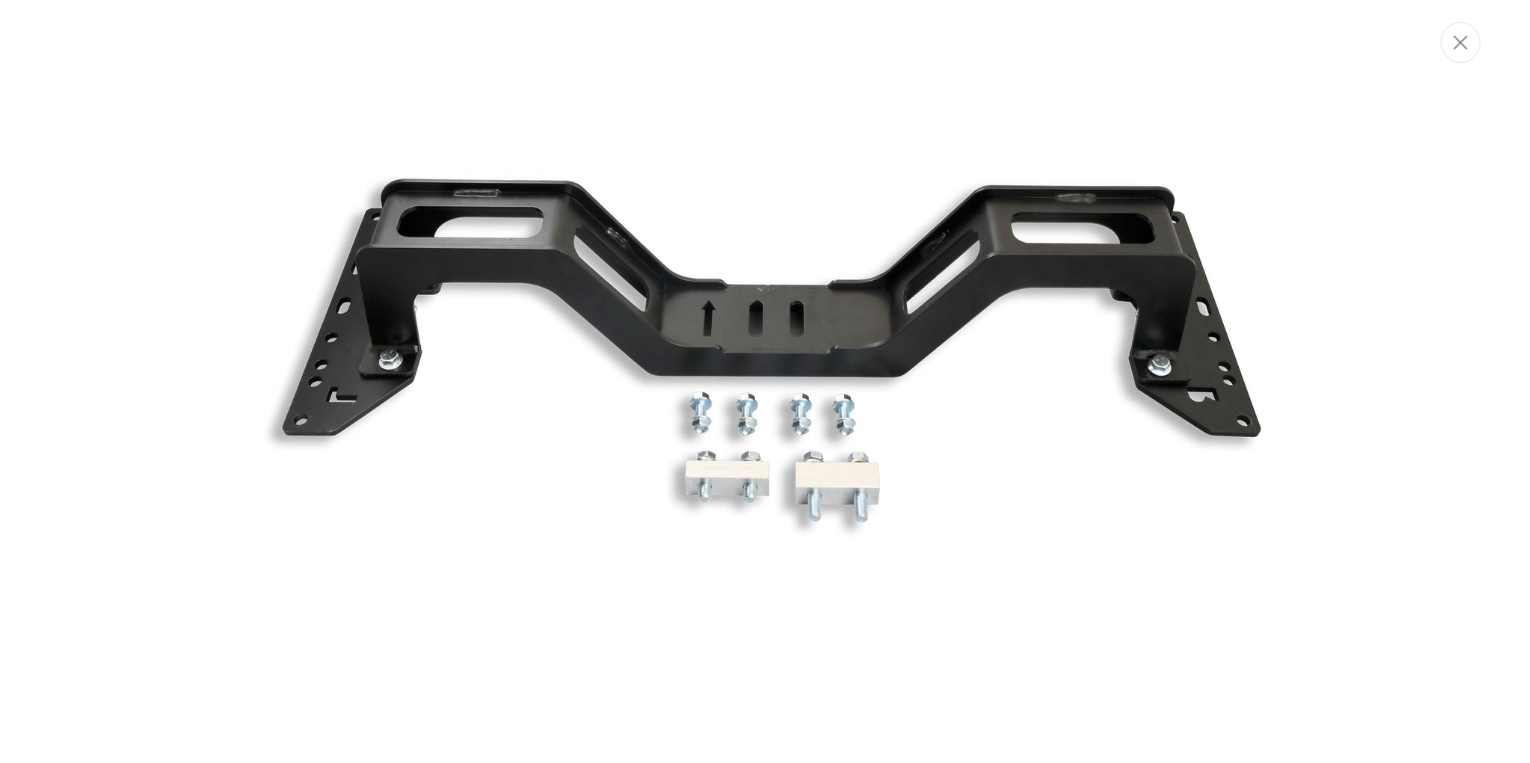 scroll, scrollTop: 178, scrollLeft: 0, axis: vertical 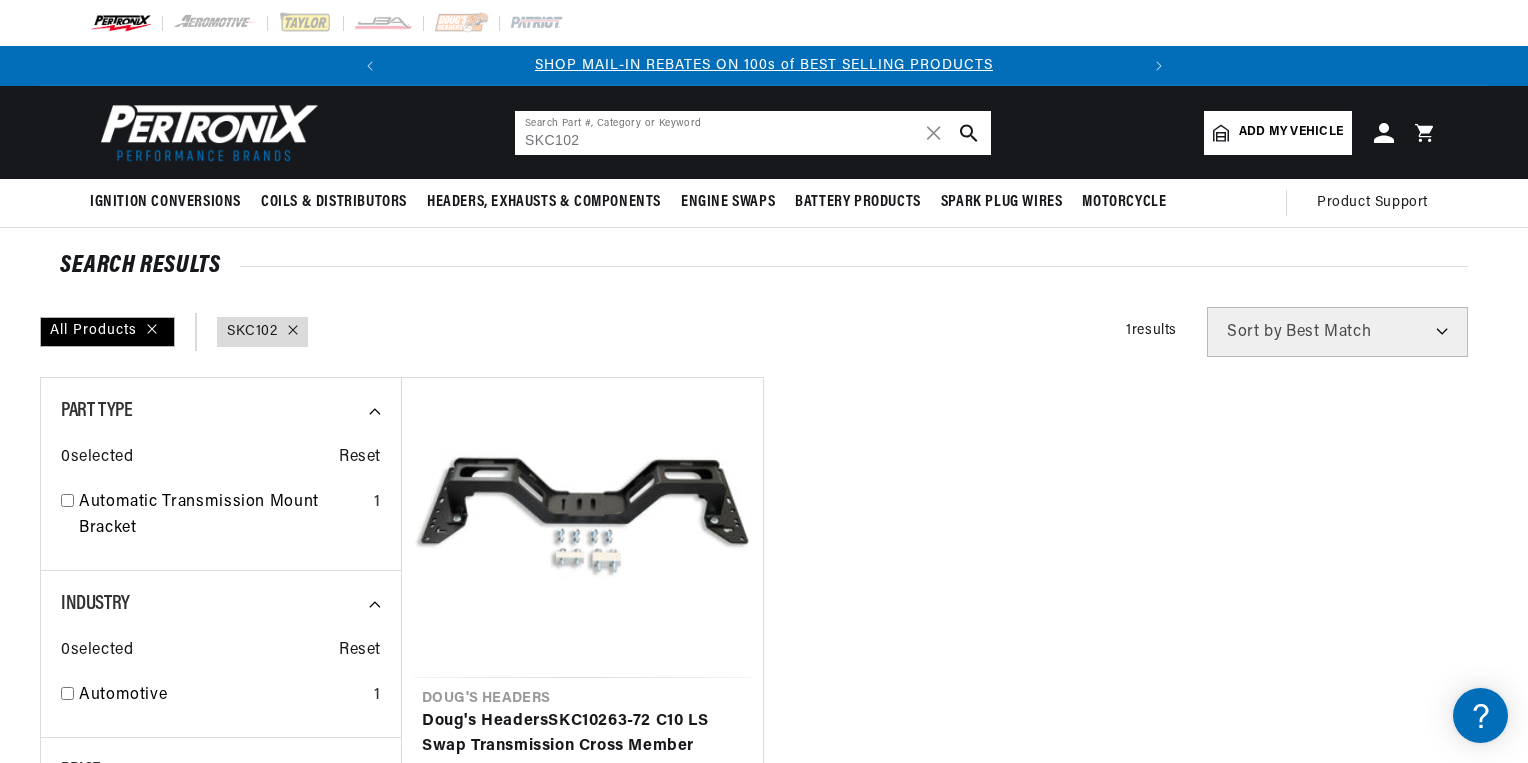 drag, startPoint x: 633, startPoint y: 144, endPoint x: 259, endPoint y: 102, distance: 376.3509 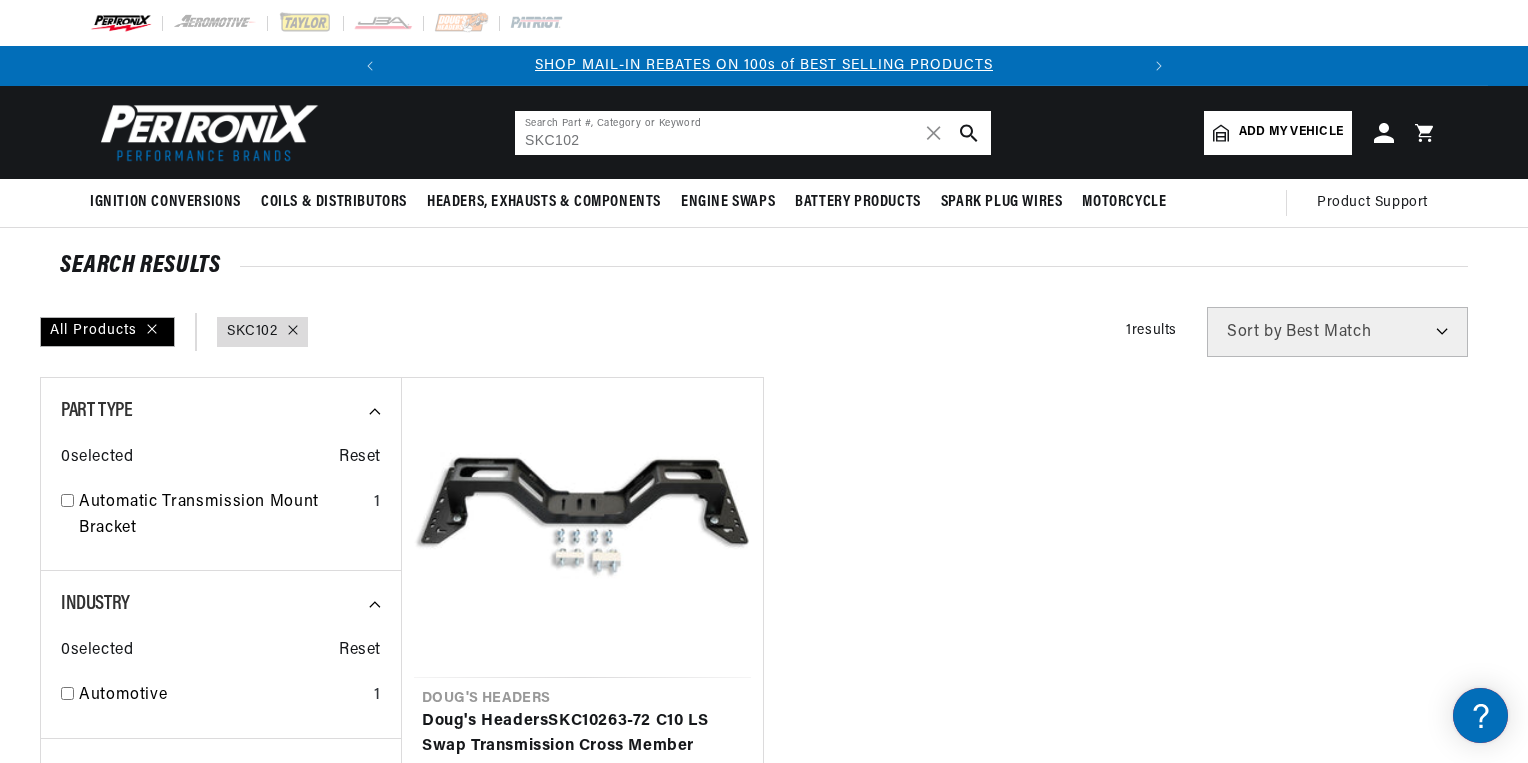 scroll, scrollTop: 0, scrollLeft: 0, axis: both 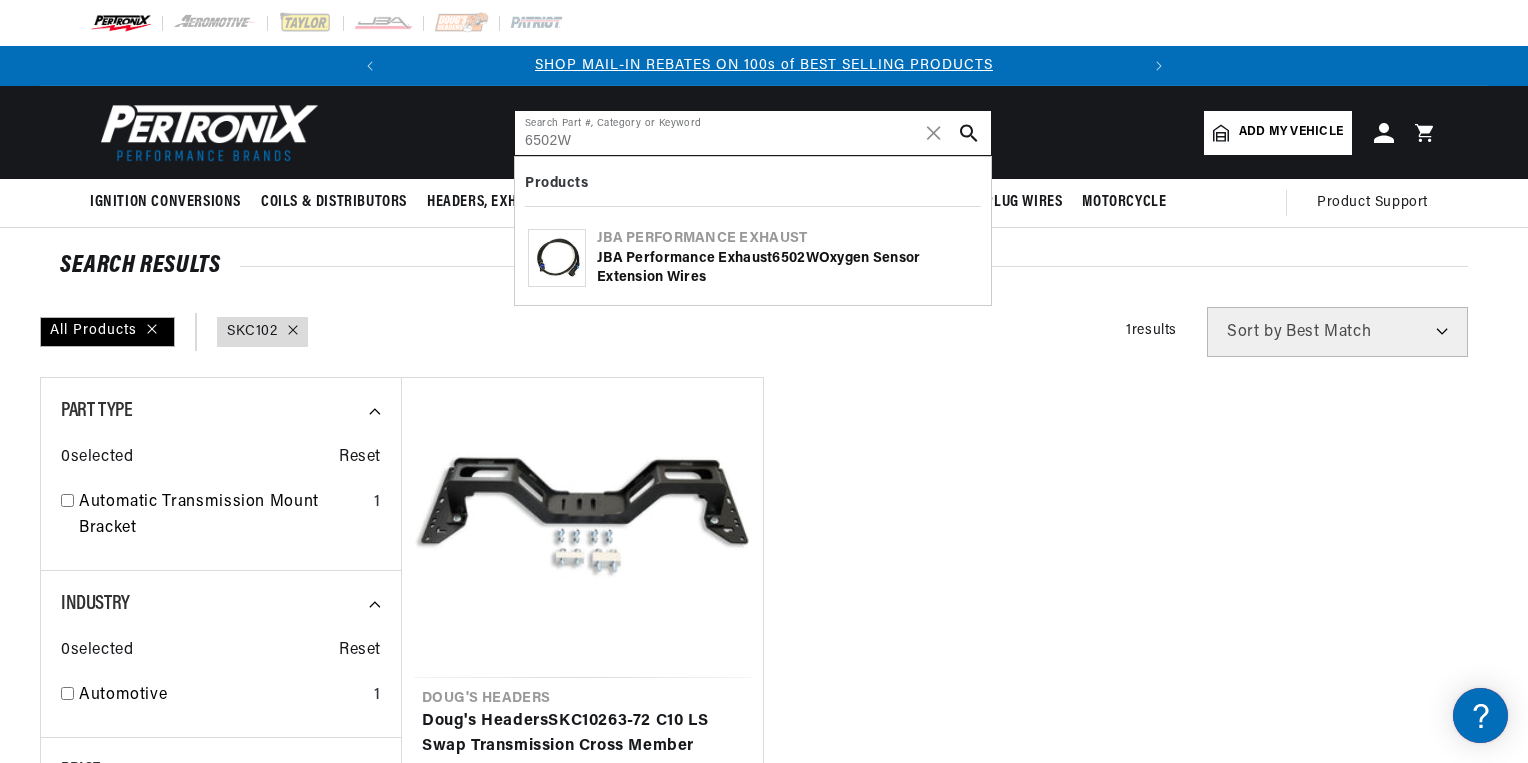 type on "6502W" 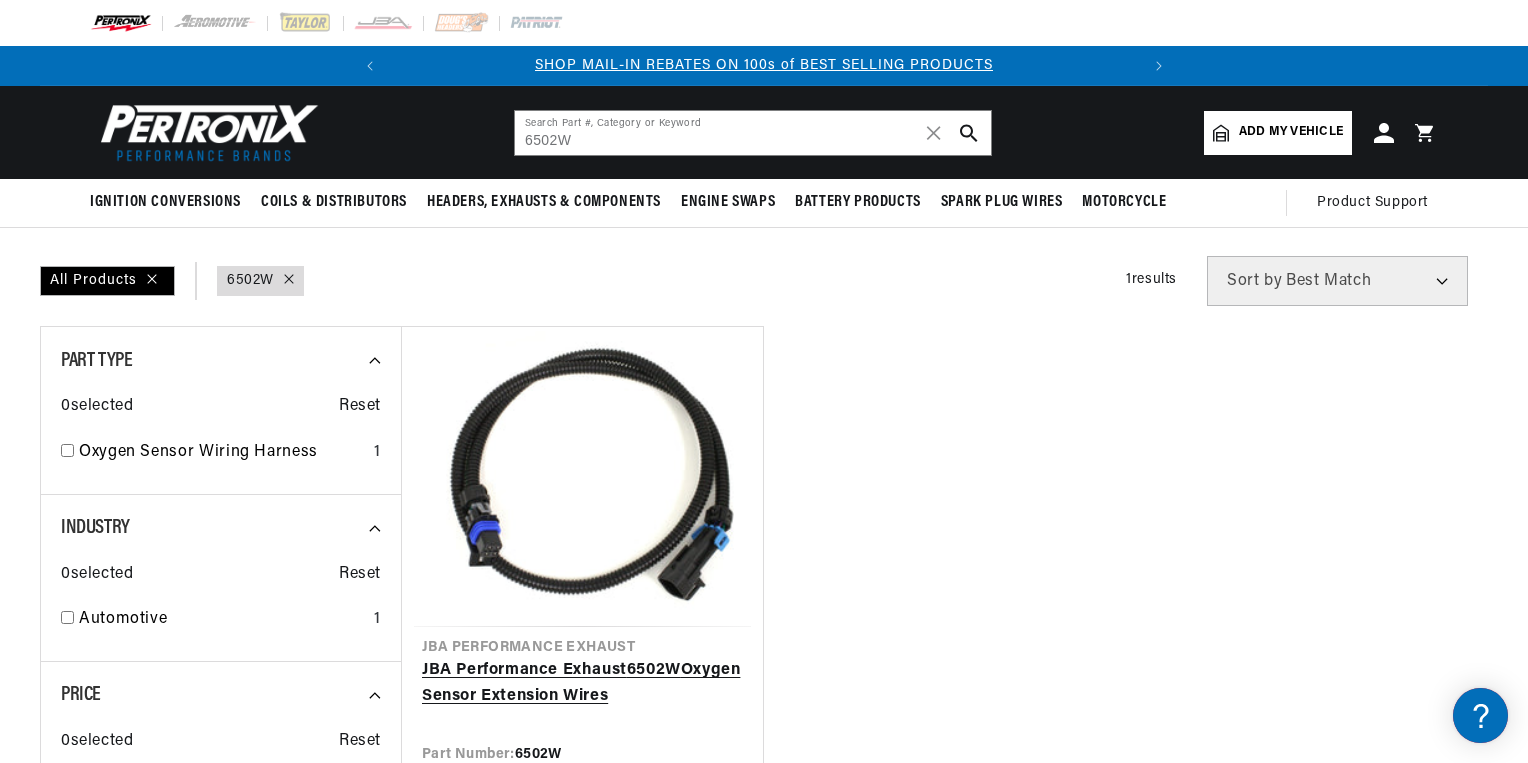 click on "JBA Performance Exhaust  6502W  Oxygen Sensor Extension Wires" at bounding box center [582, 683] 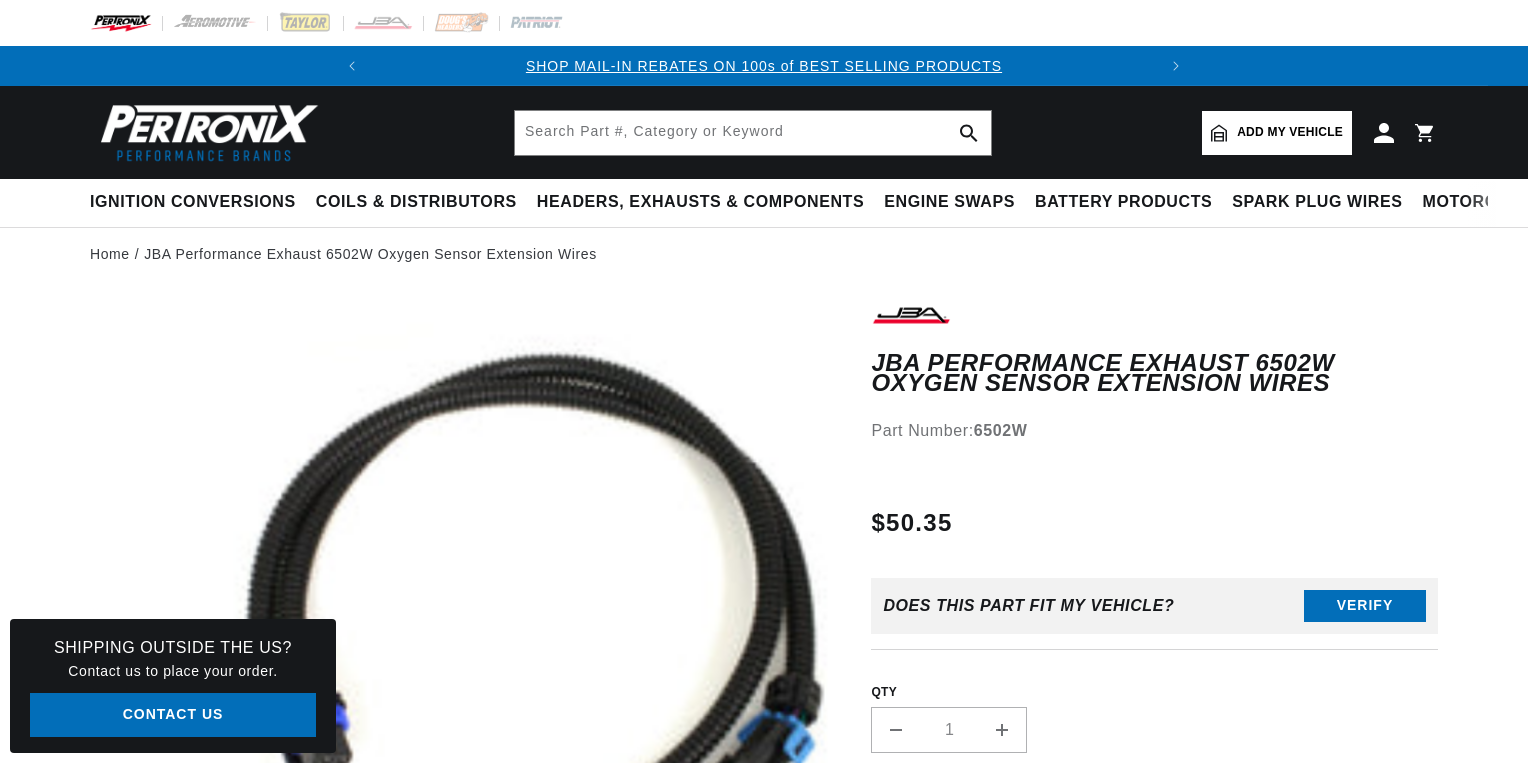 scroll, scrollTop: 0, scrollLeft: 0, axis: both 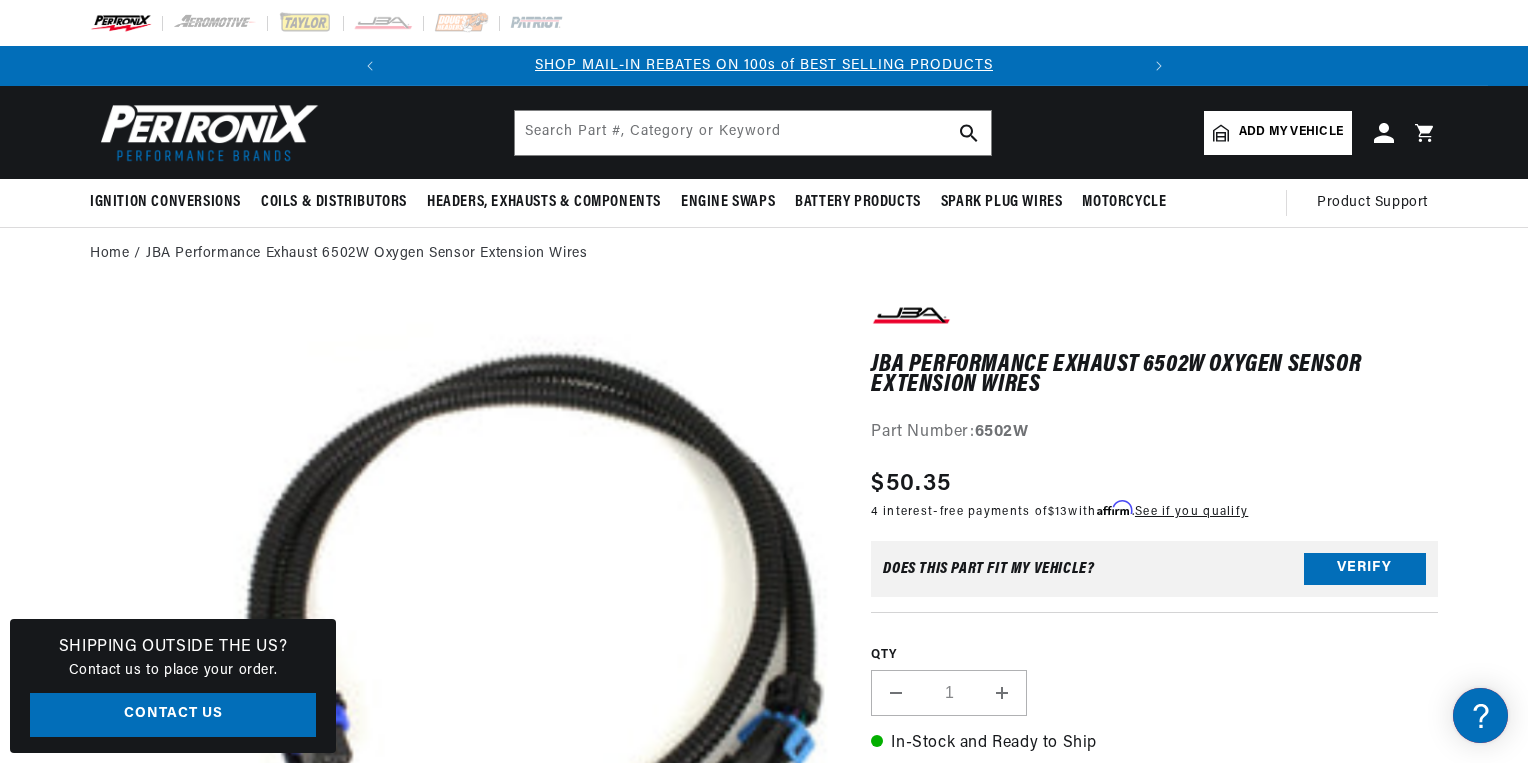 click on "Open media 1 in modal" at bounding box center (137, 995) 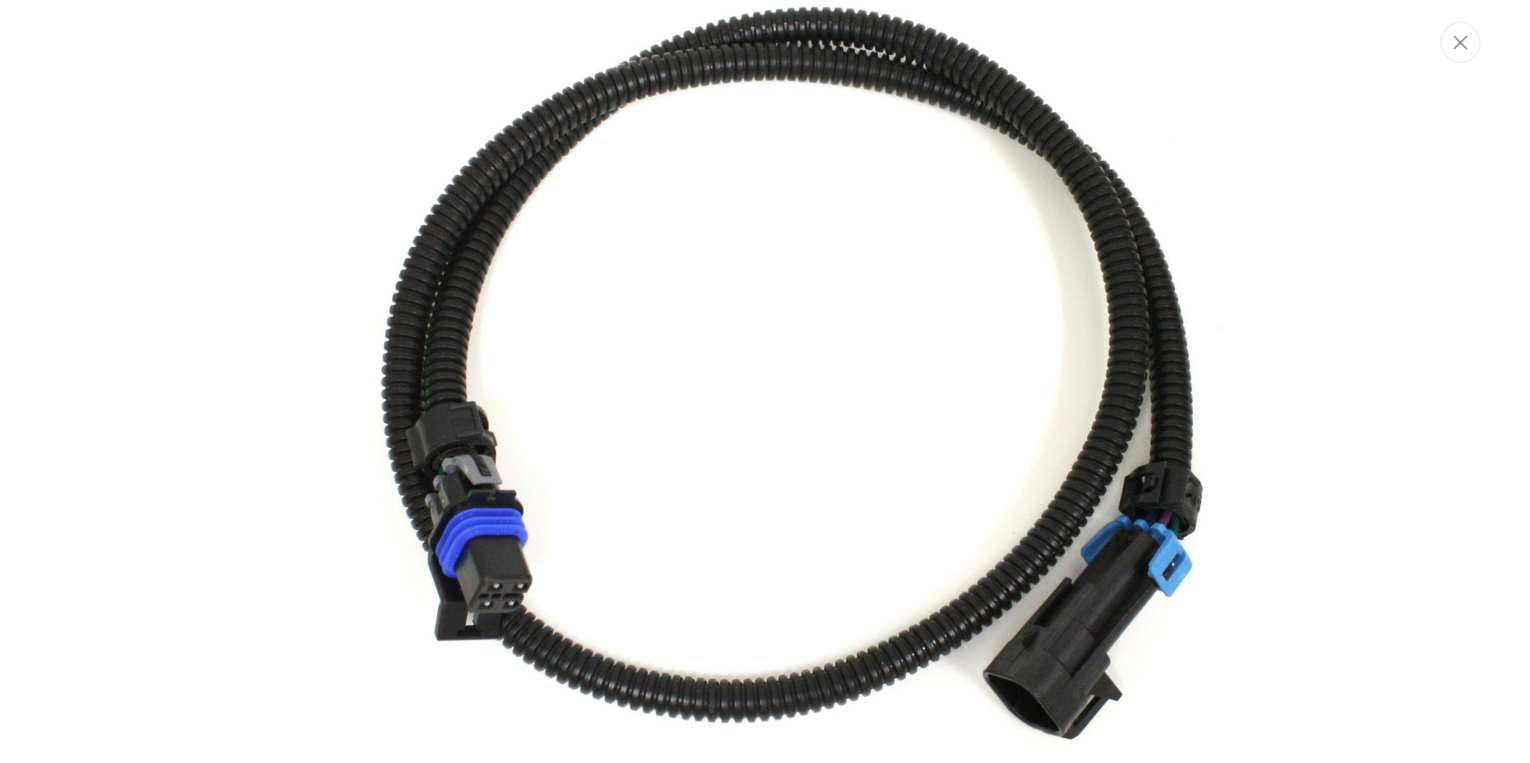 scroll, scrollTop: 178, scrollLeft: 0, axis: vertical 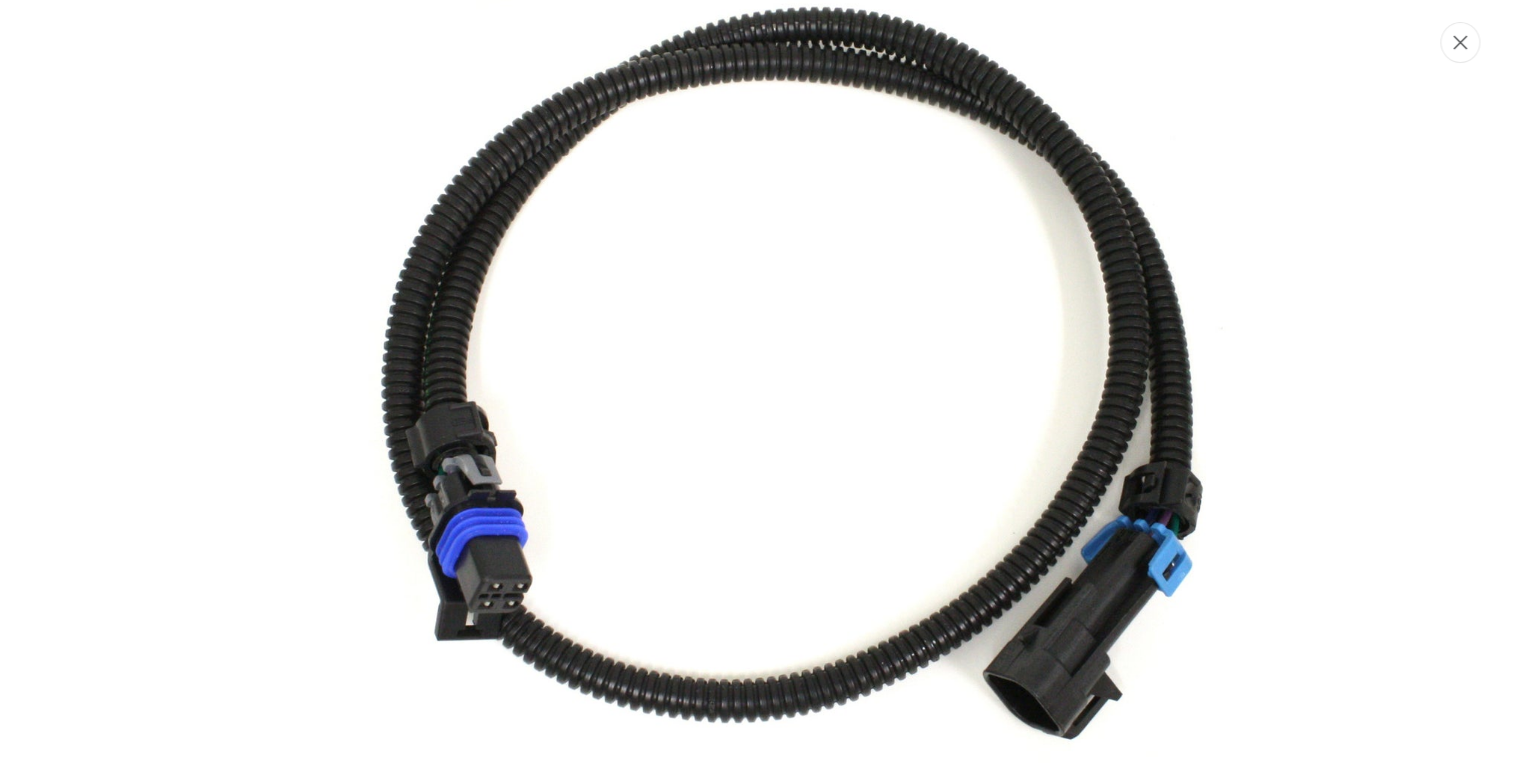 click at bounding box center (1460, 42) 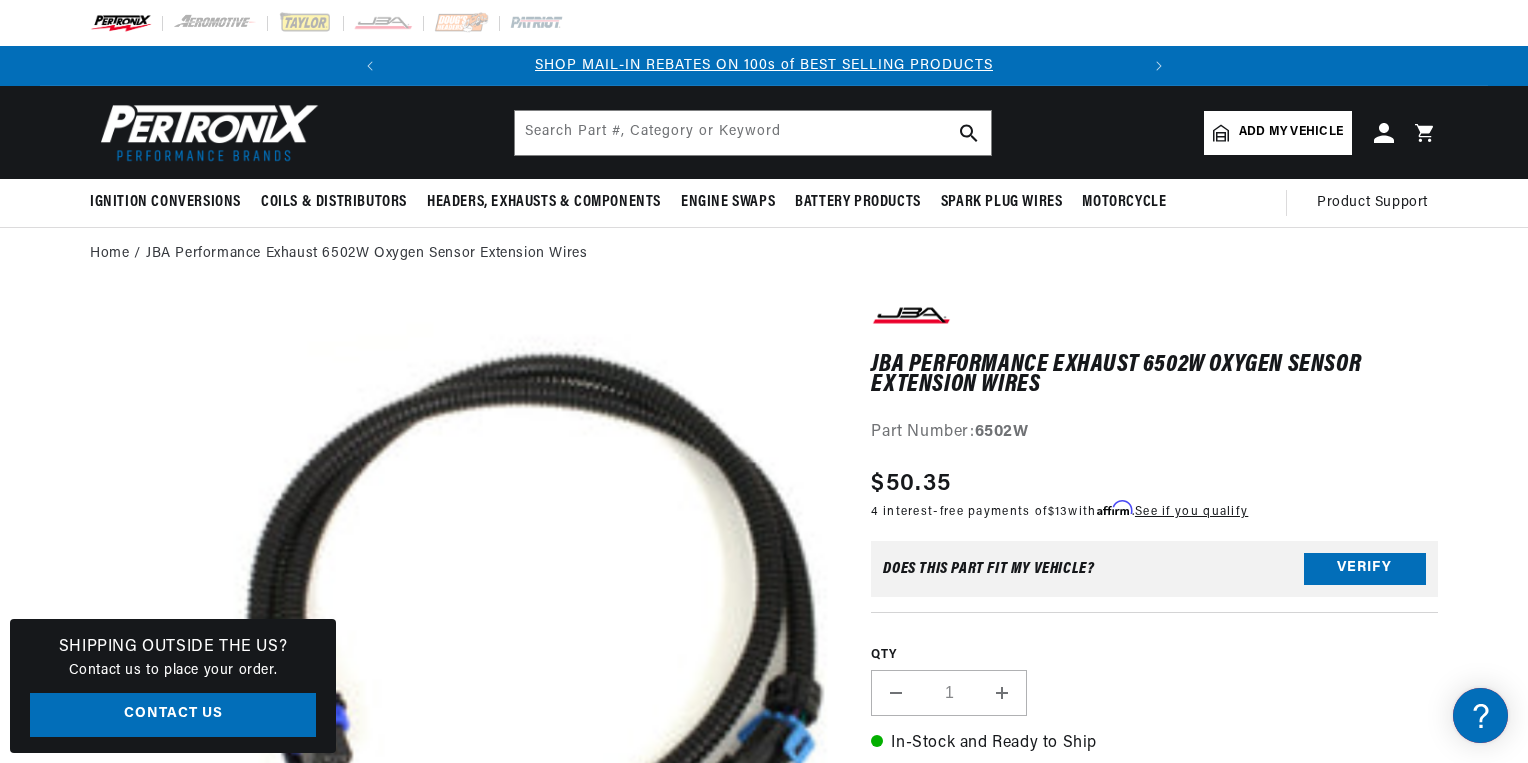 scroll, scrollTop: 40, scrollLeft: 0, axis: vertical 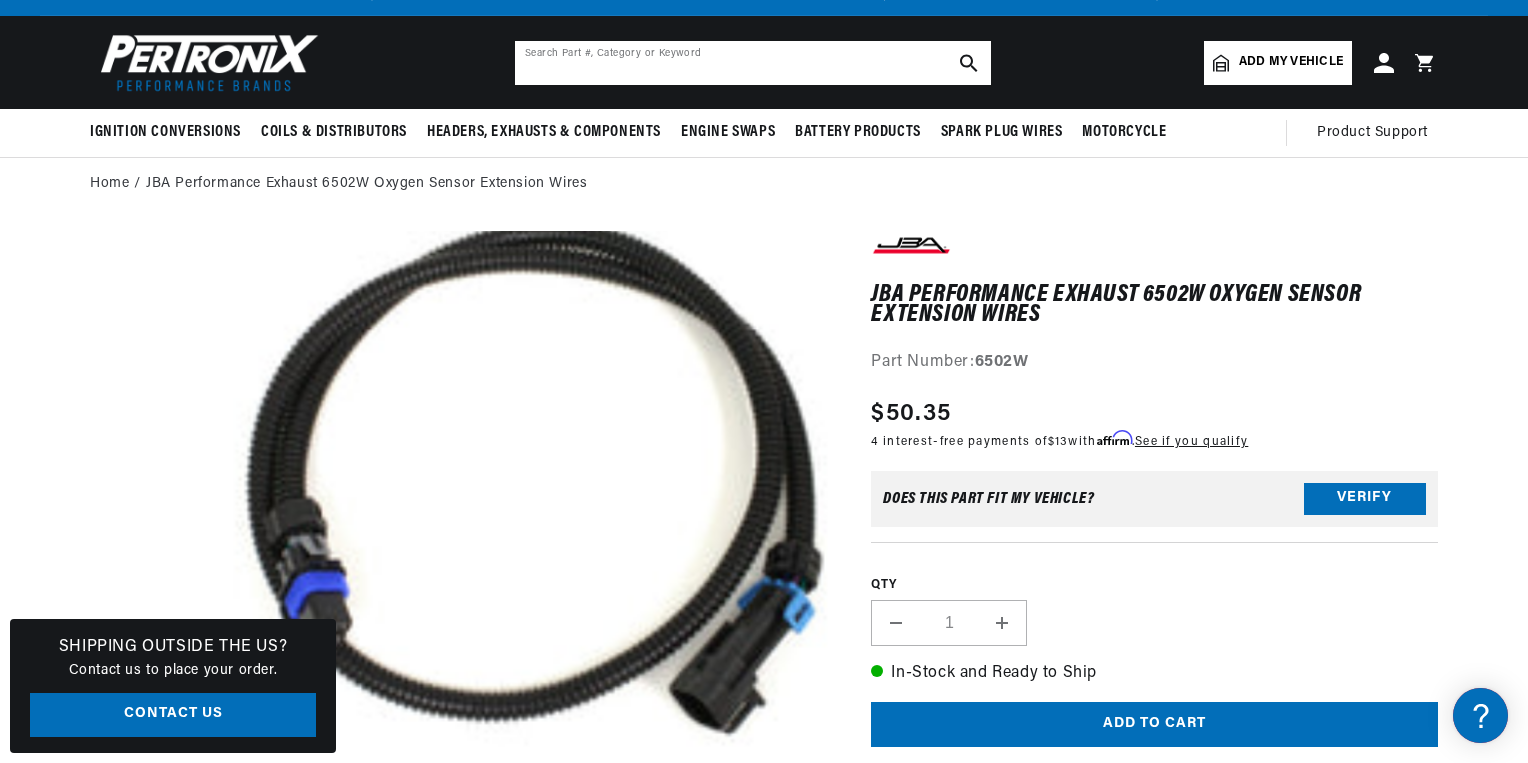 click at bounding box center [753, 63] 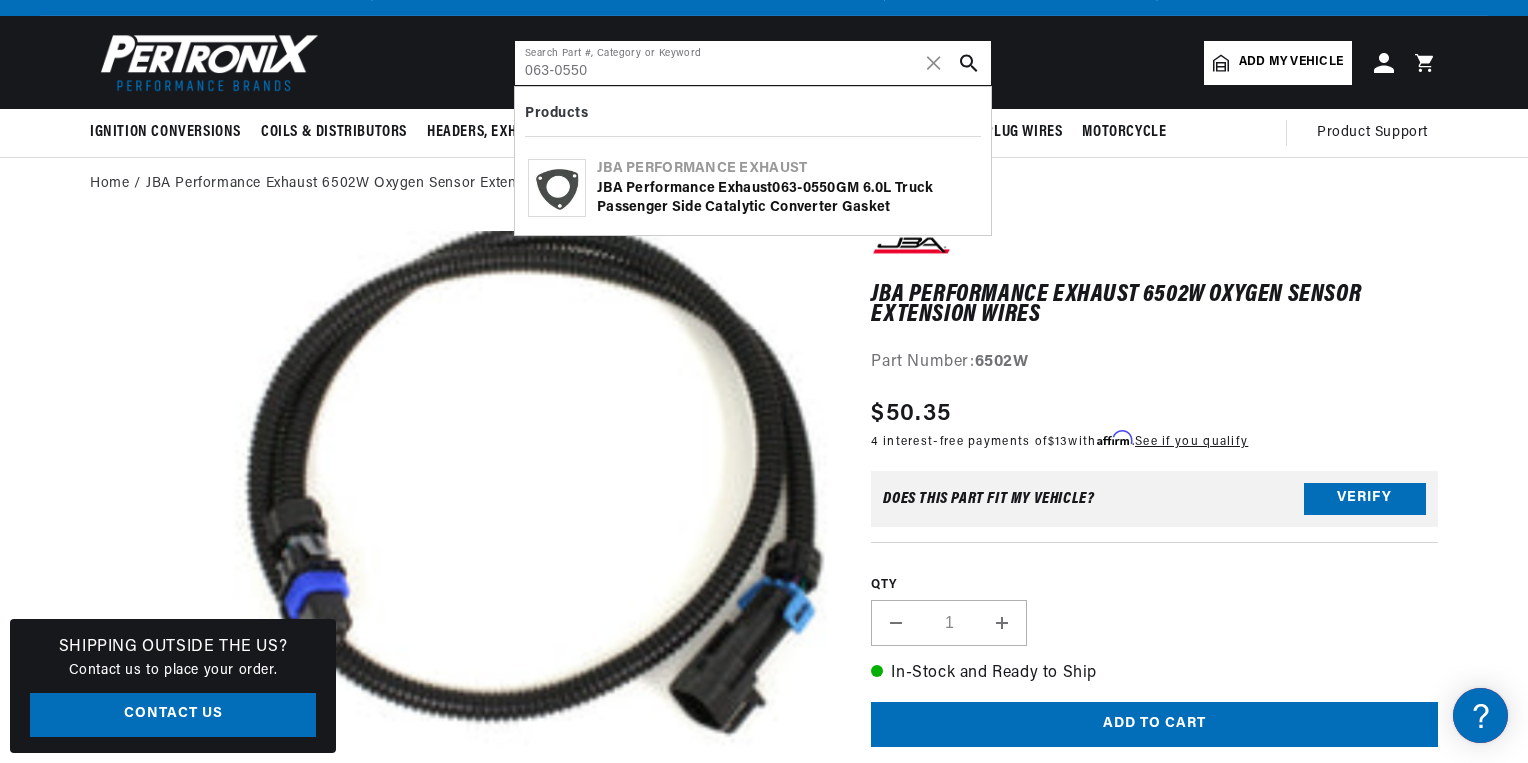type on "063-0550" 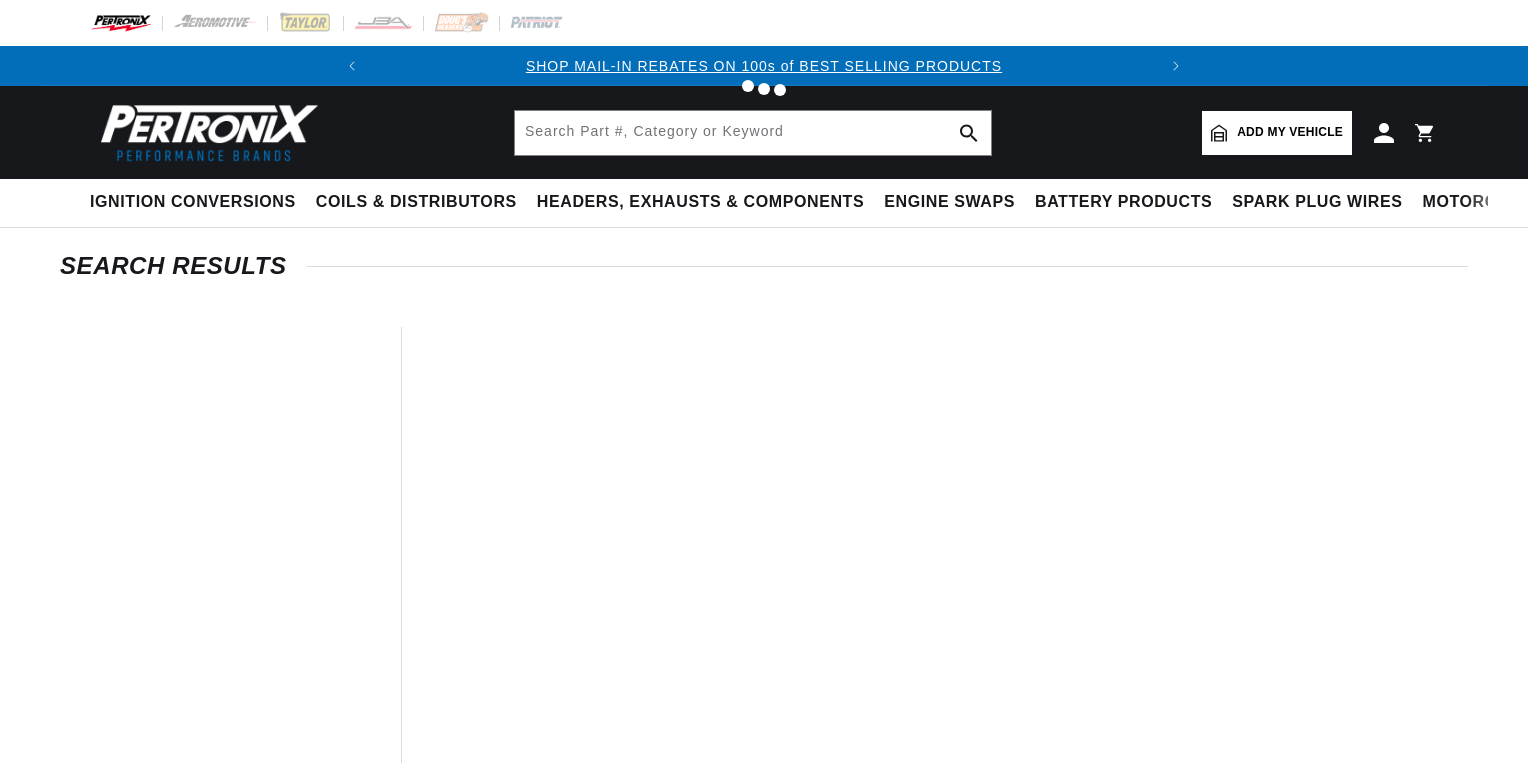 type on "063-0550" 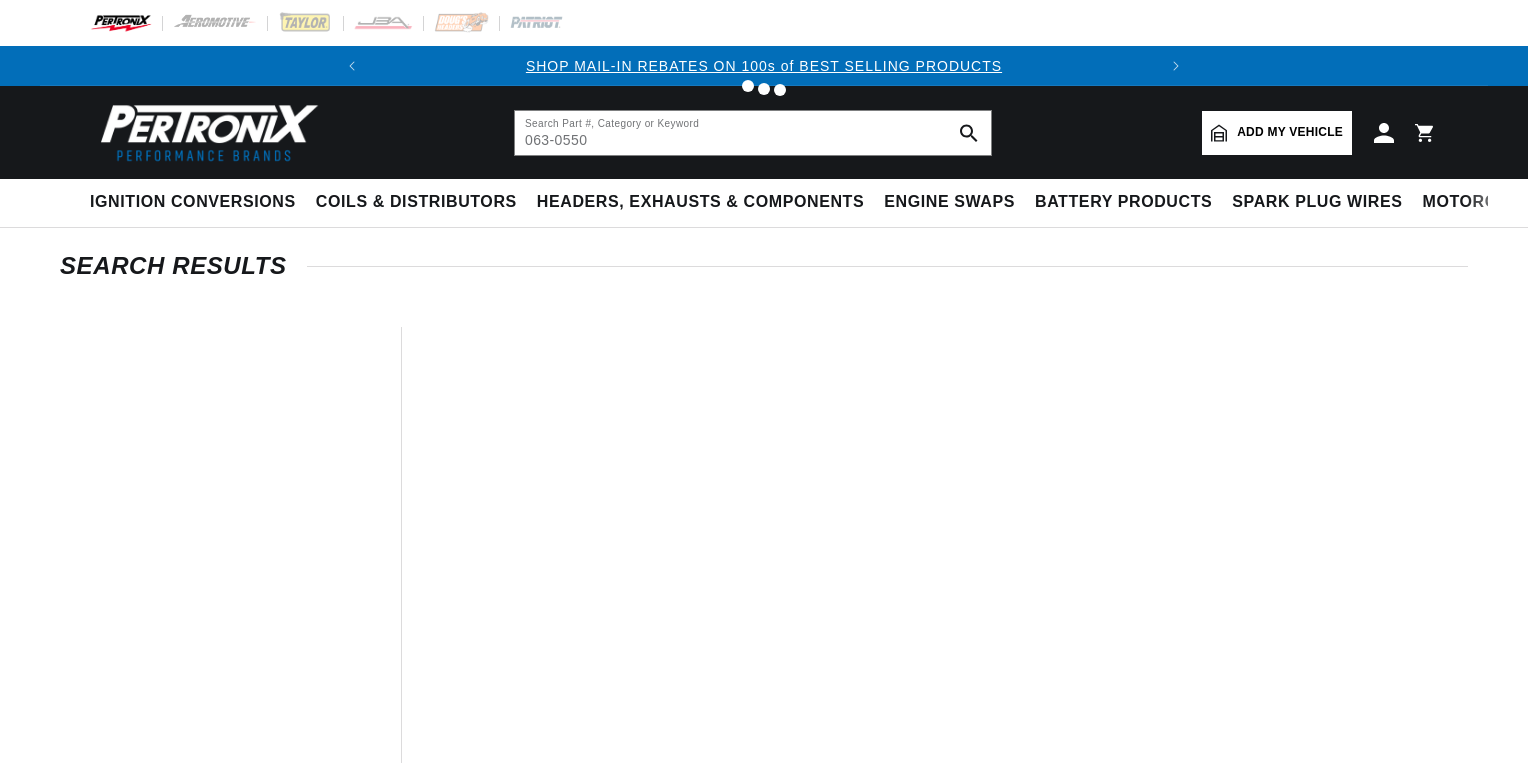 scroll, scrollTop: 0, scrollLeft: 0, axis: both 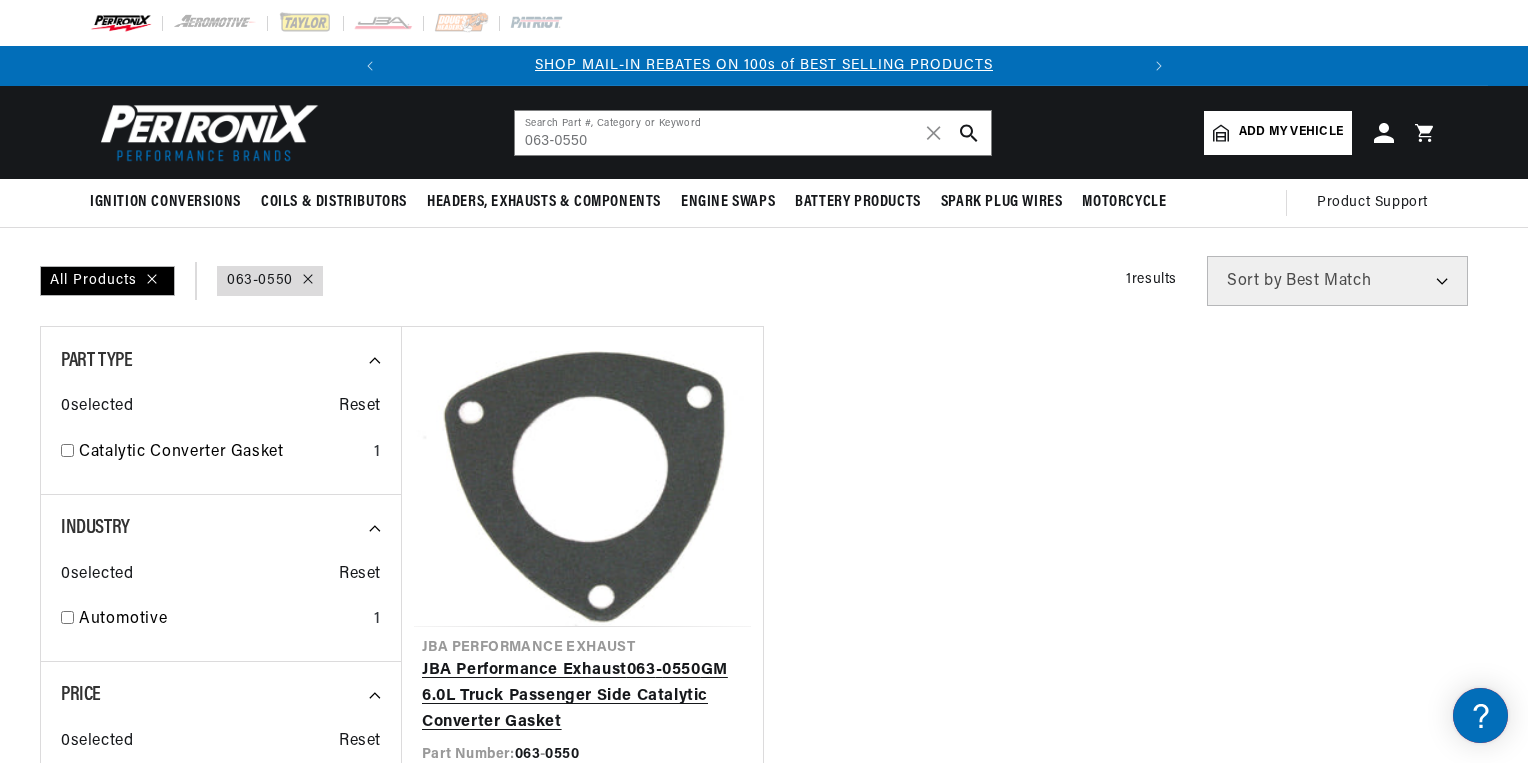 click on "JBA Performance Exhaust  063 - 0550  GM 6.0L Truck Passenger Side Catalytic Converter Gasket" at bounding box center (582, 696) 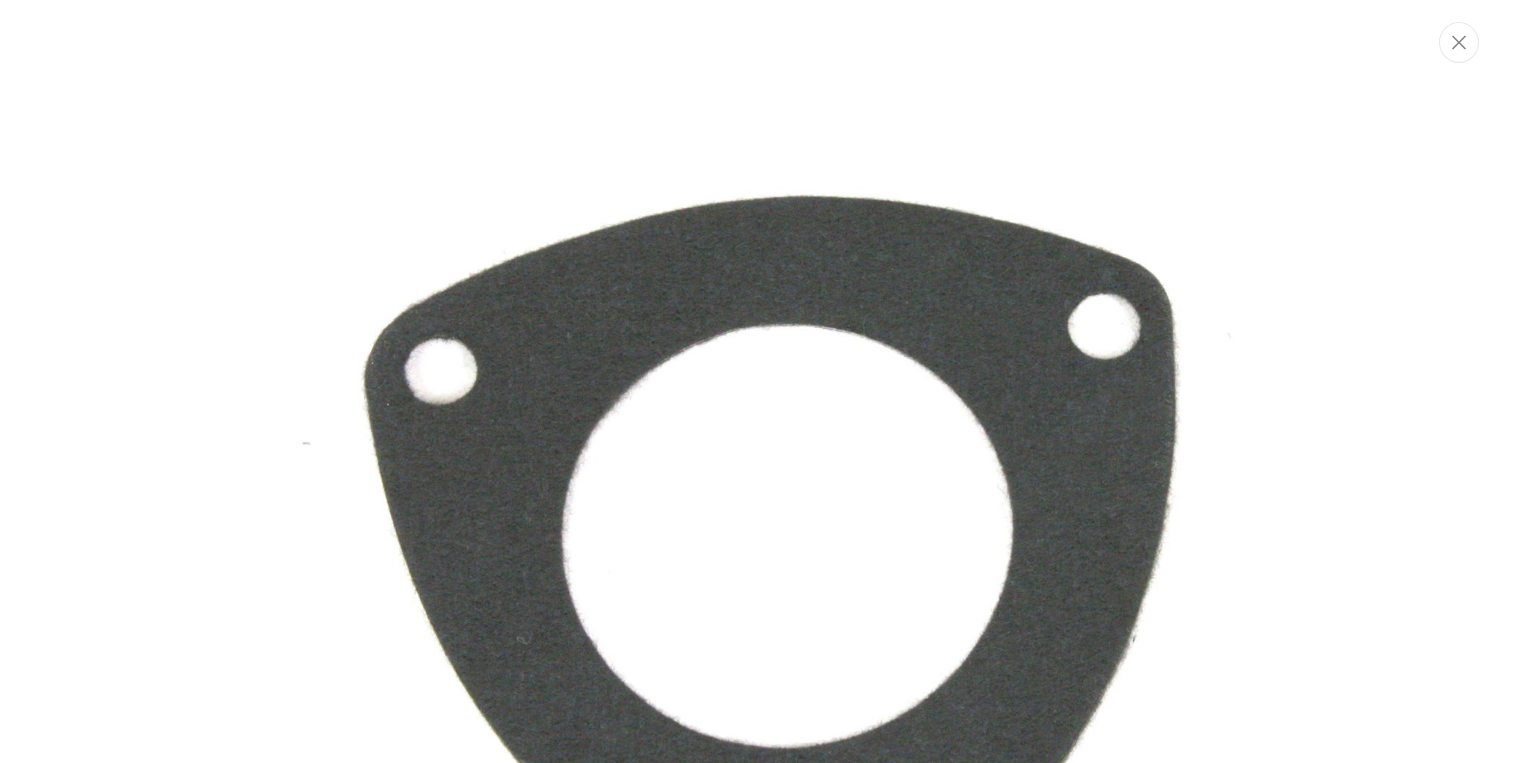 scroll, scrollTop: 0, scrollLeft: 0, axis: both 